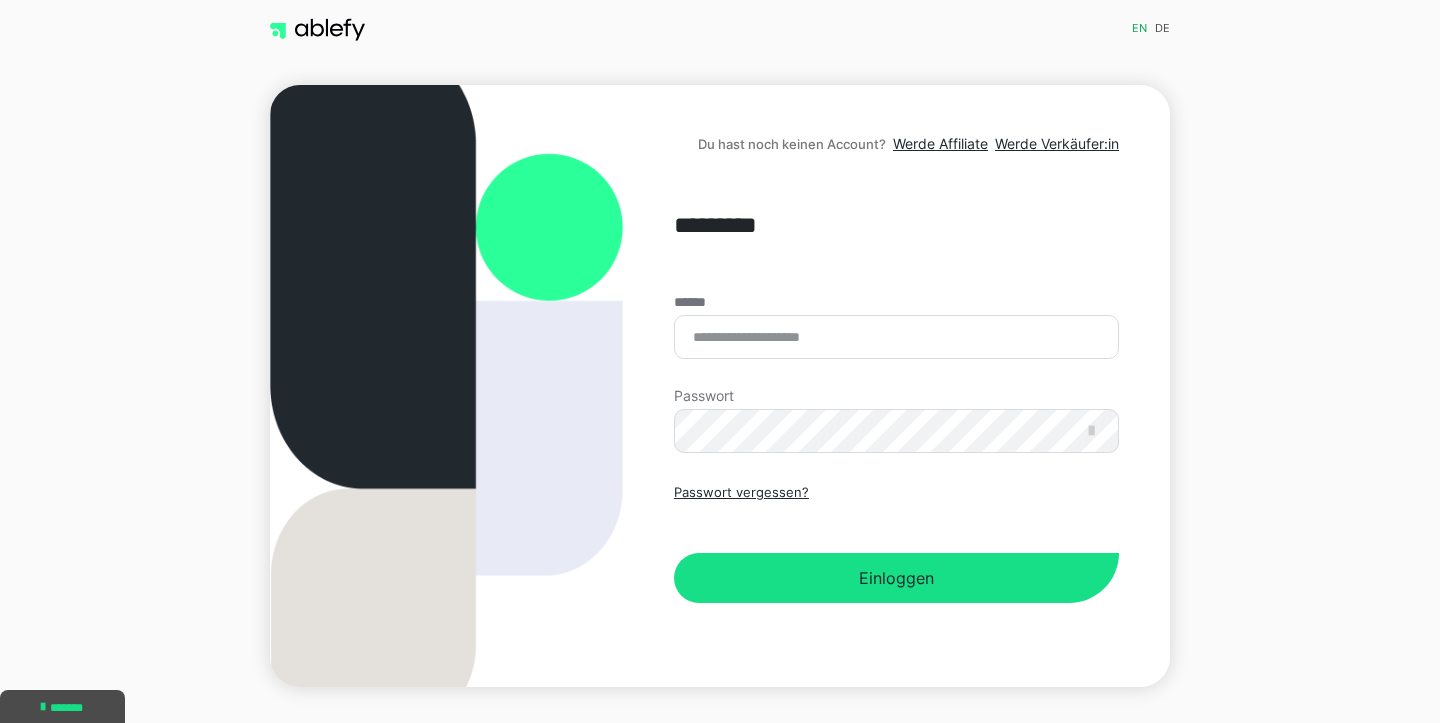 scroll, scrollTop: 0, scrollLeft: 0, axis: both 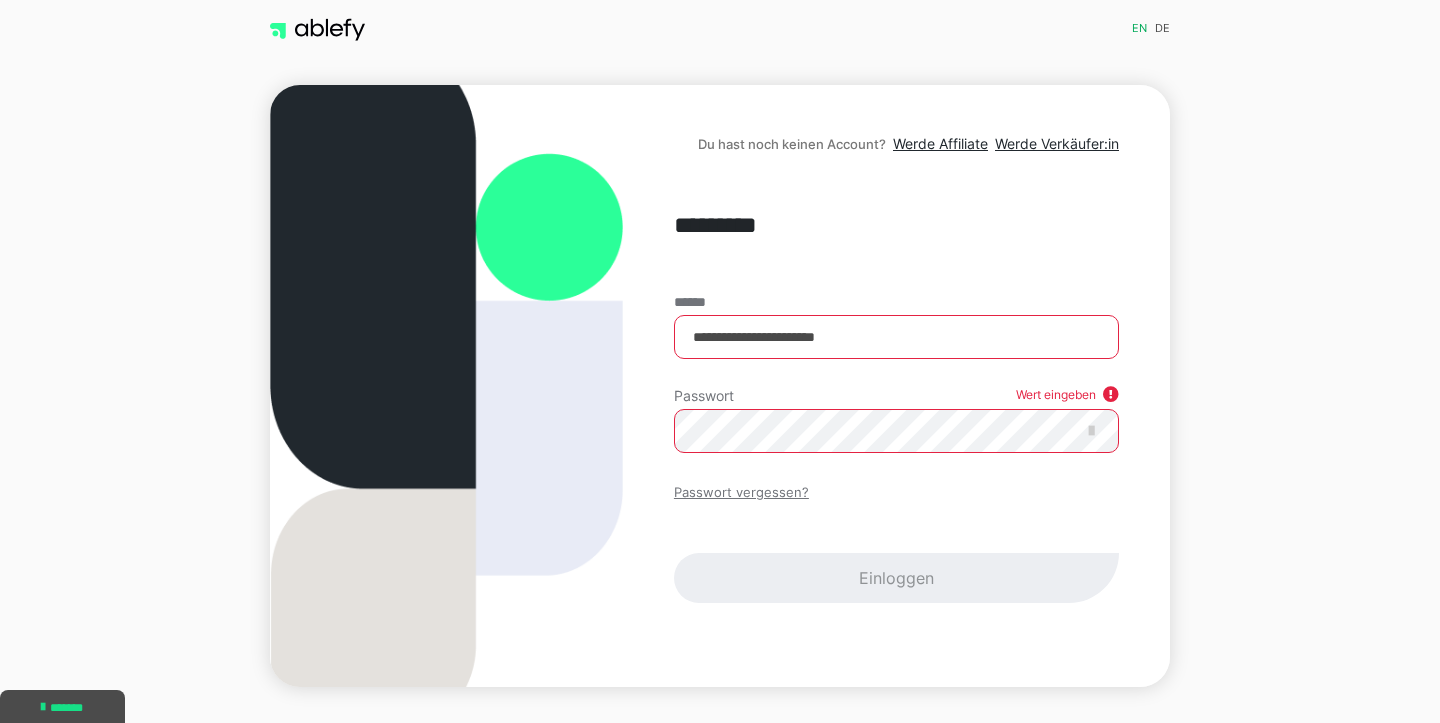 click on "Passwort vergessen?" at bounding box center [741, 493] 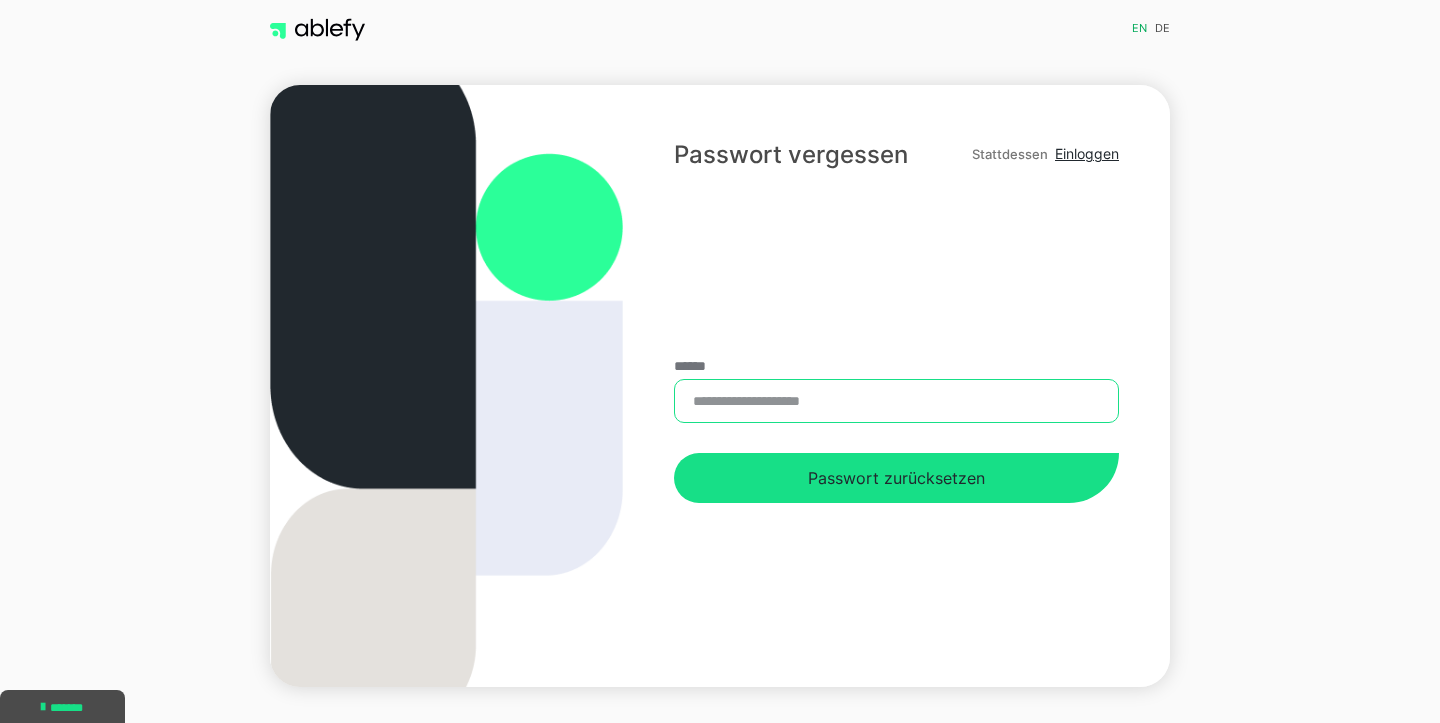 click on "******" at bounding box center (896, 401) 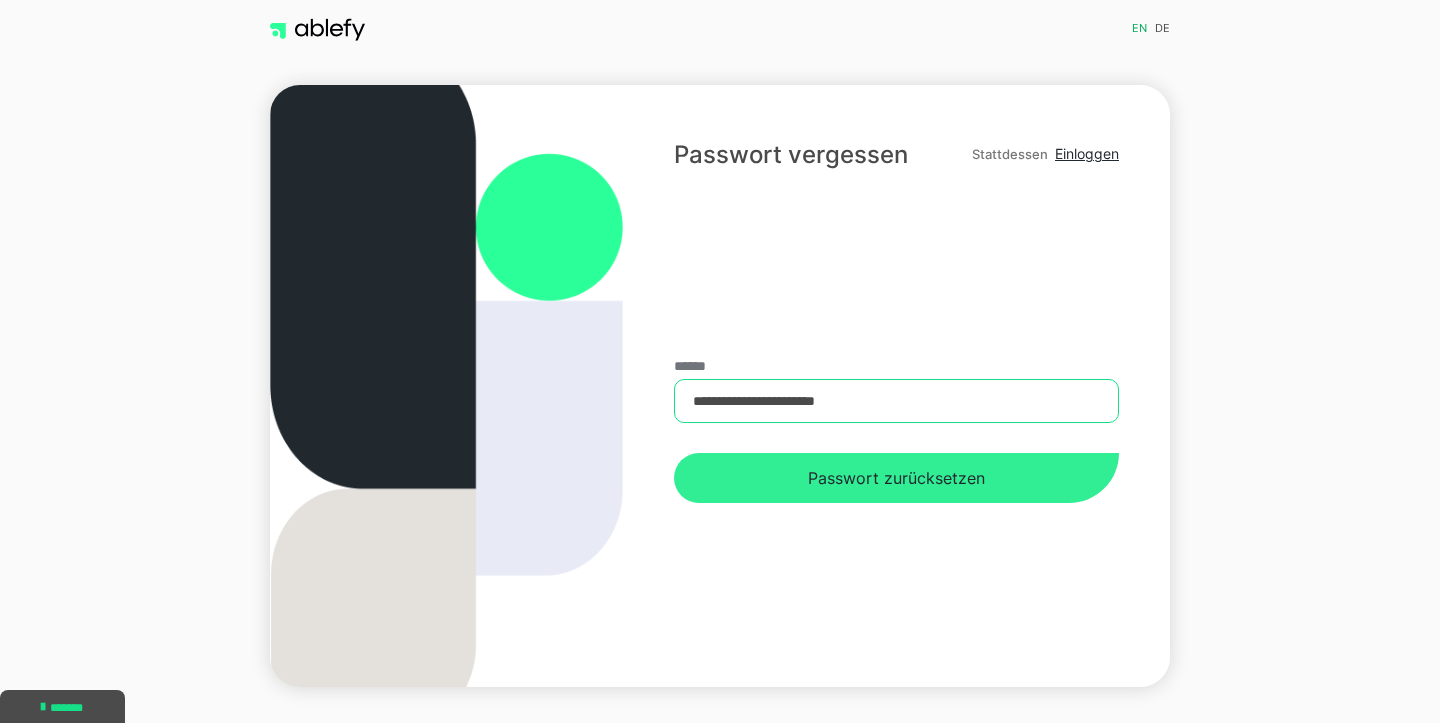type on "**********" 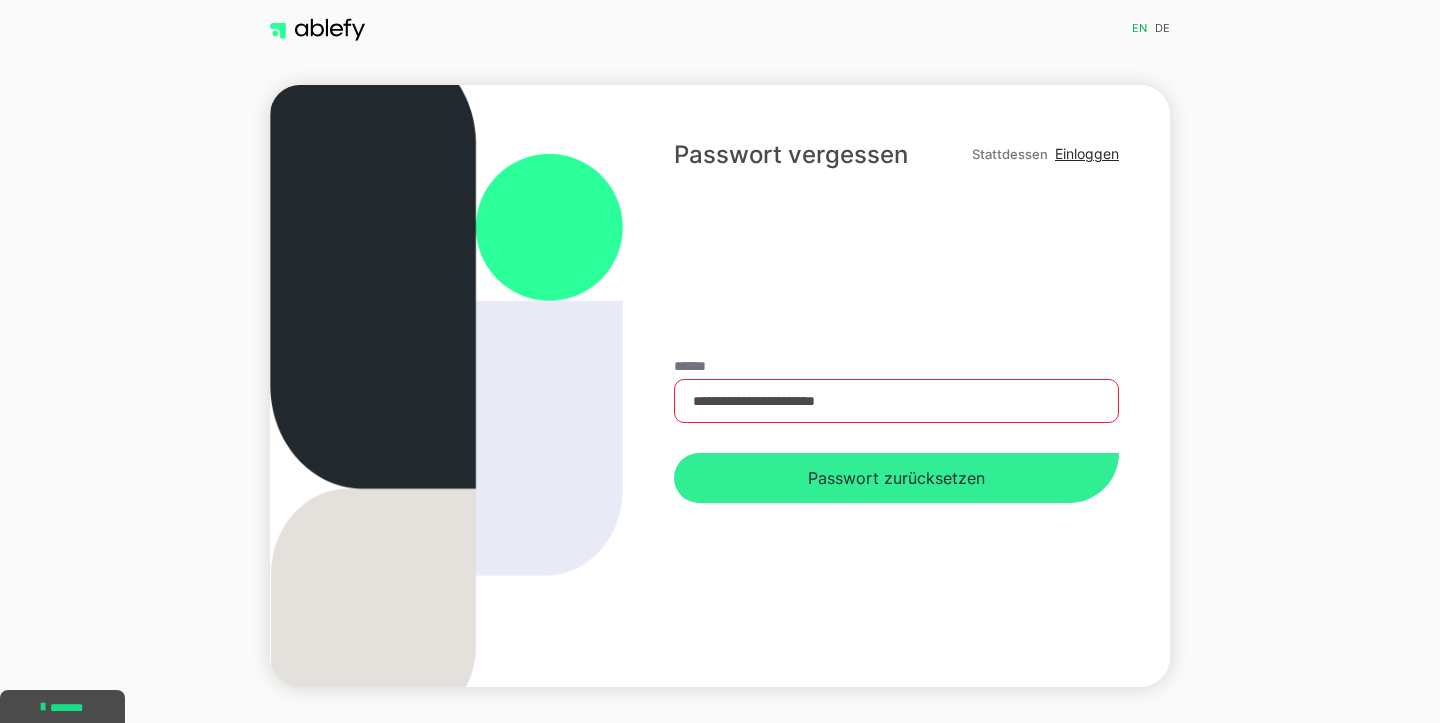 click on "Passwort zurücksetzen" at bounding box center [896, 478] 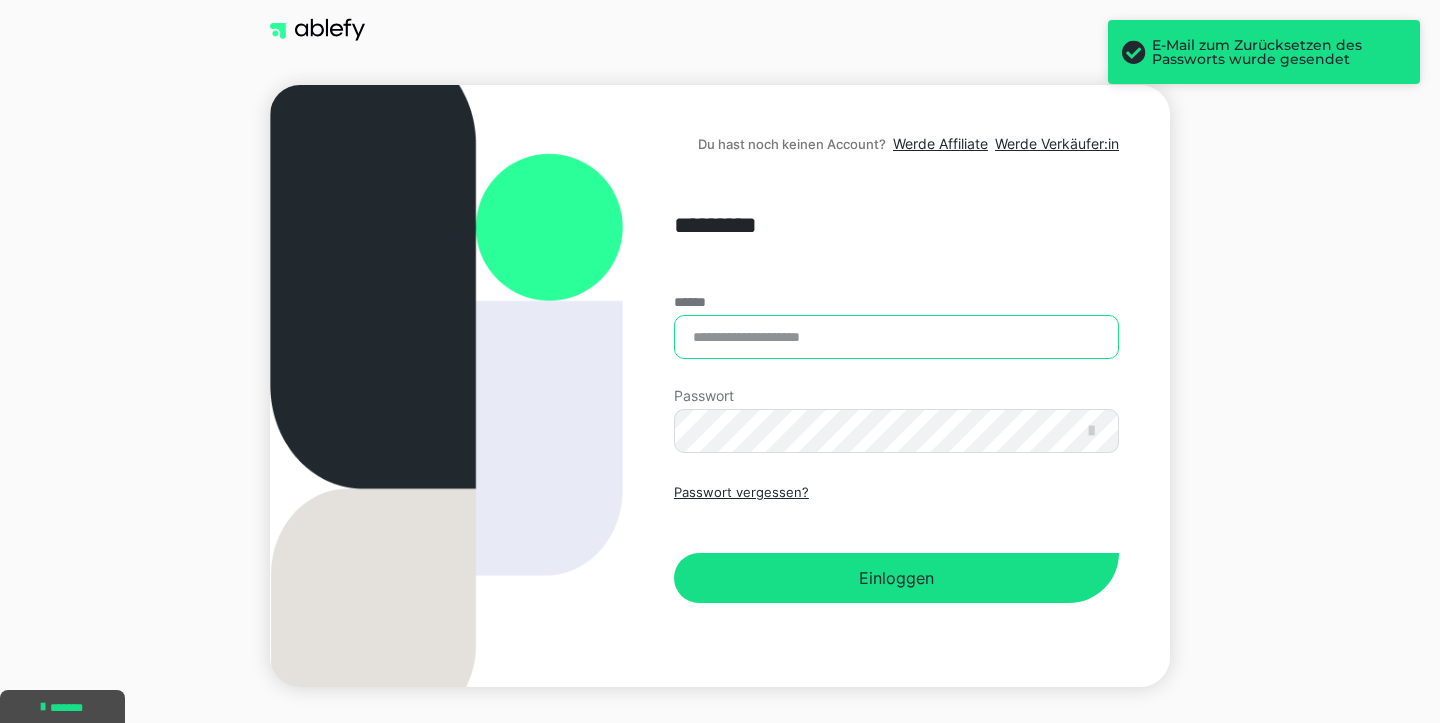 click on "******" at bounding box center (896, 337) 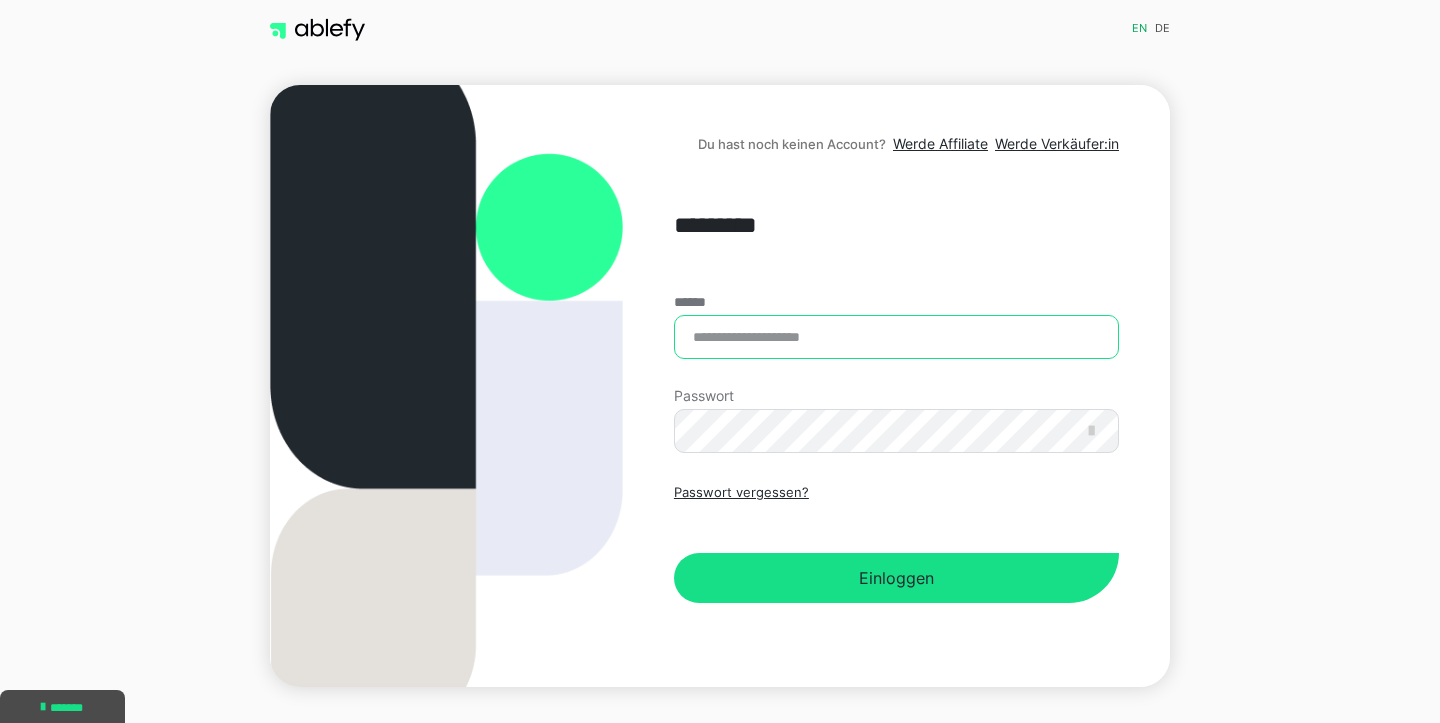 type on "**********" 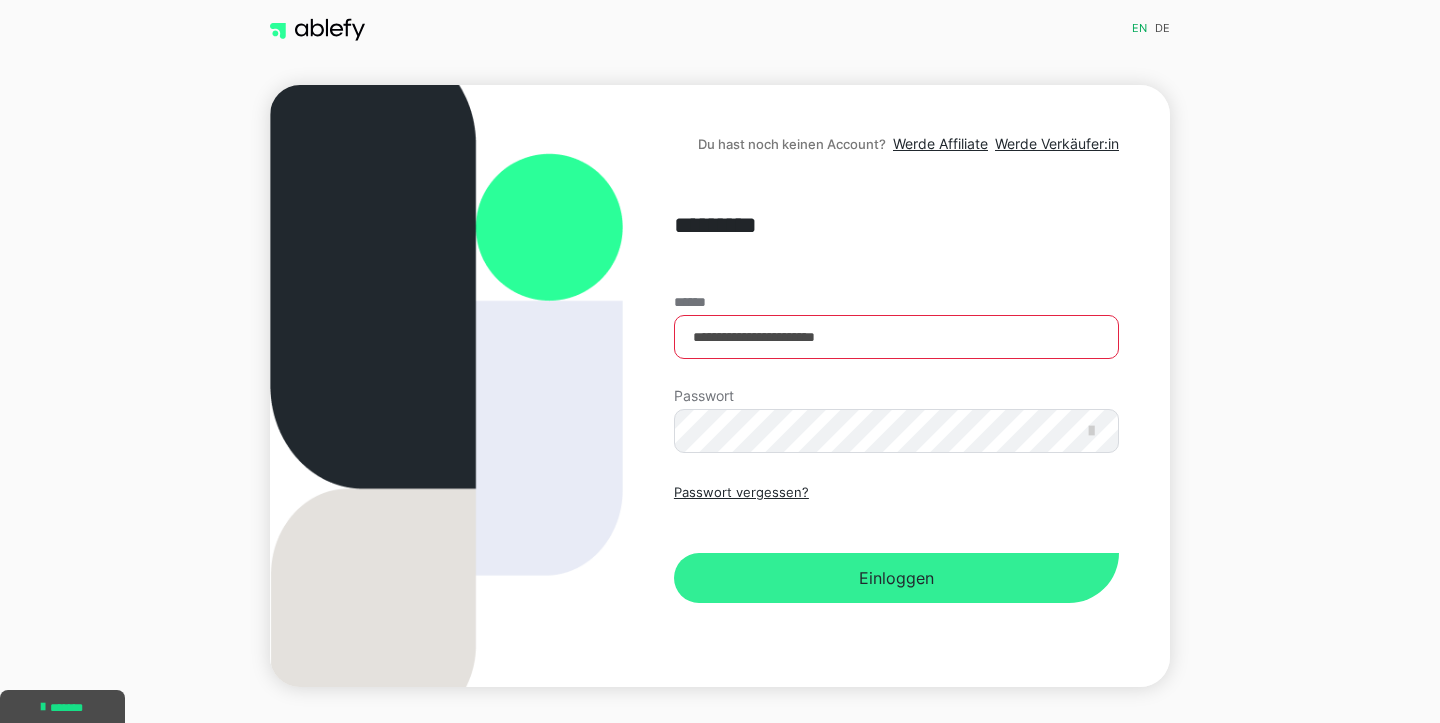 click on "Einloggen" at bounding box center (896, 578) 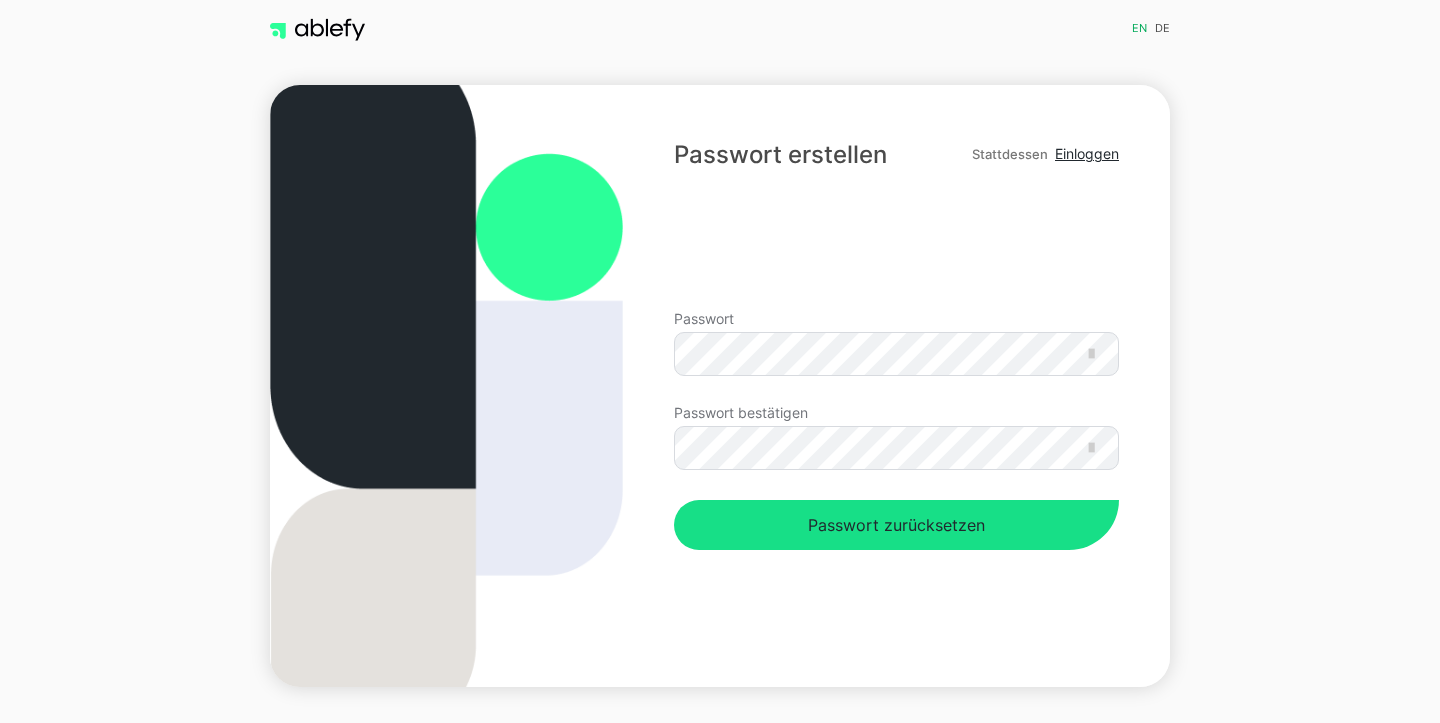 scroll, scrollTop: 0, scrollLeft: 0, axis: both 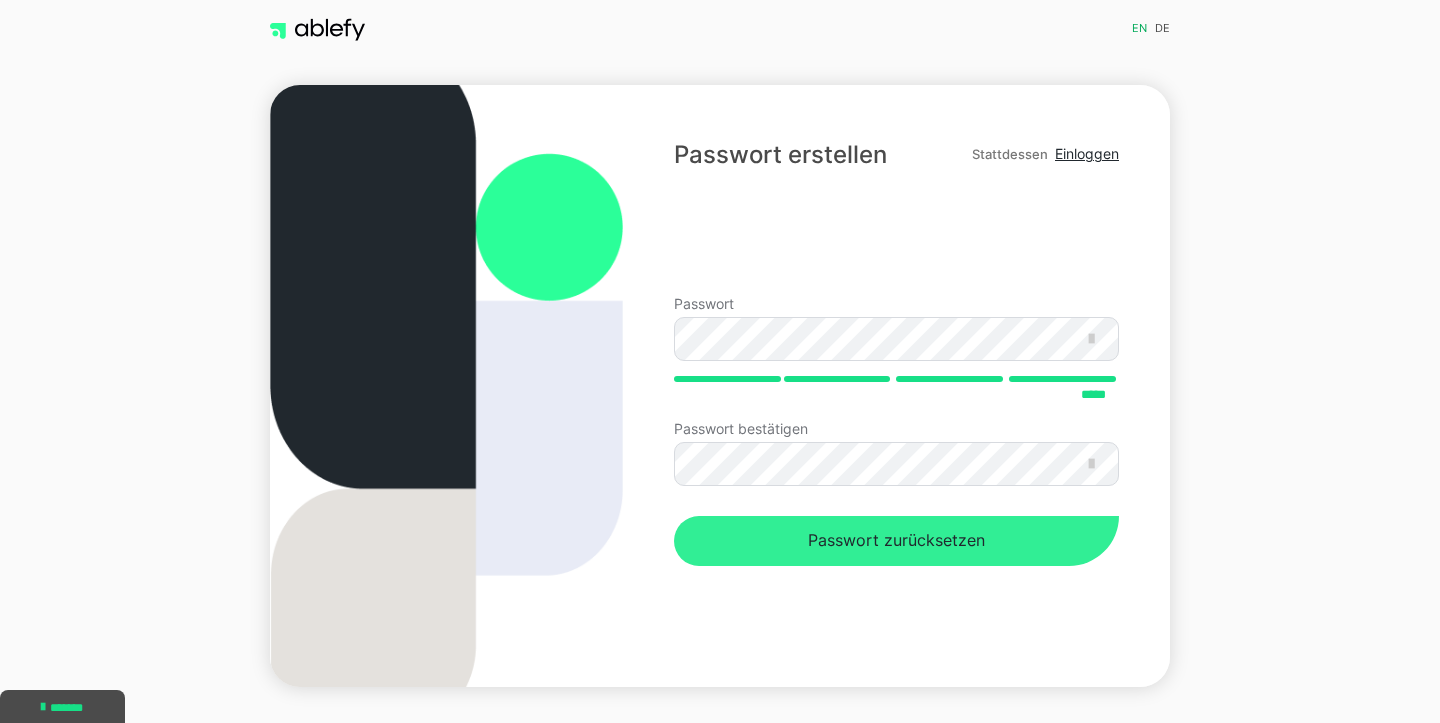 click on "Passwort zurücksetzen" at bounding box center [896, 541] 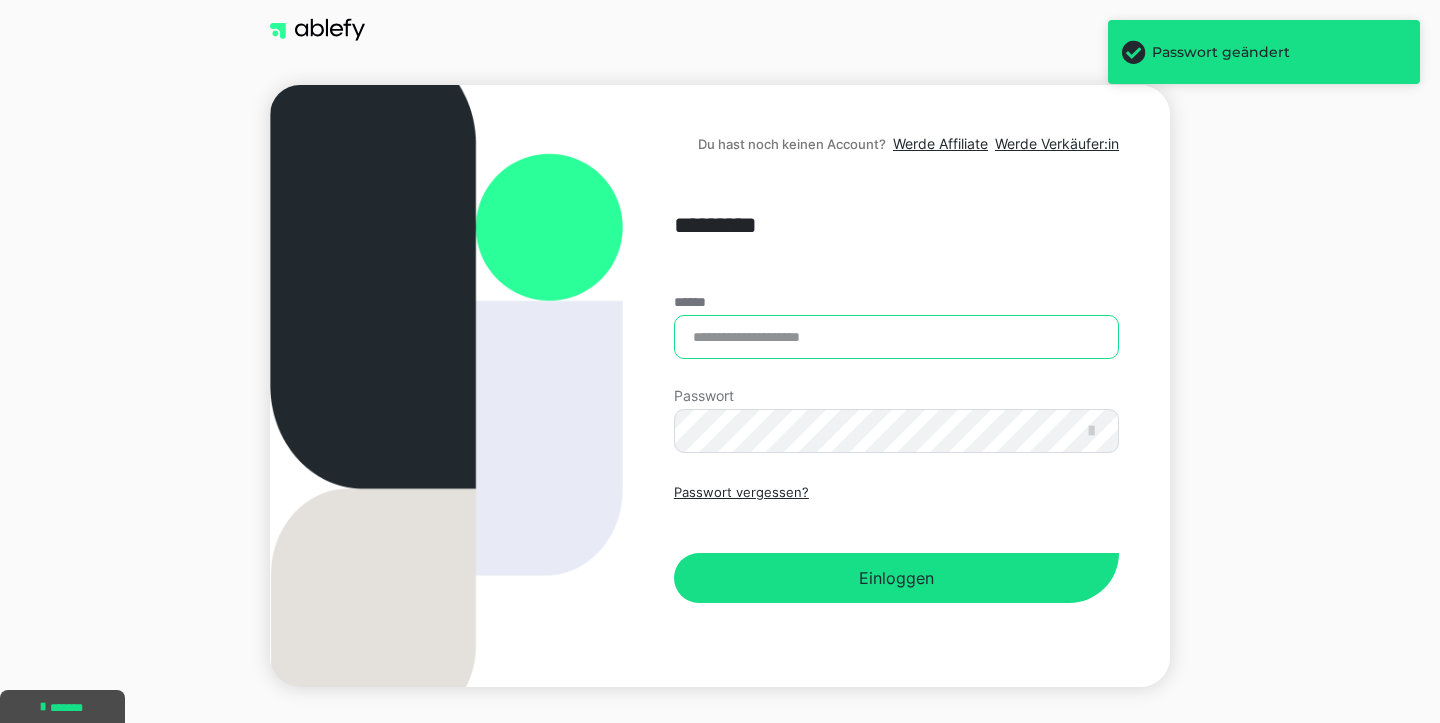 type on "**********" 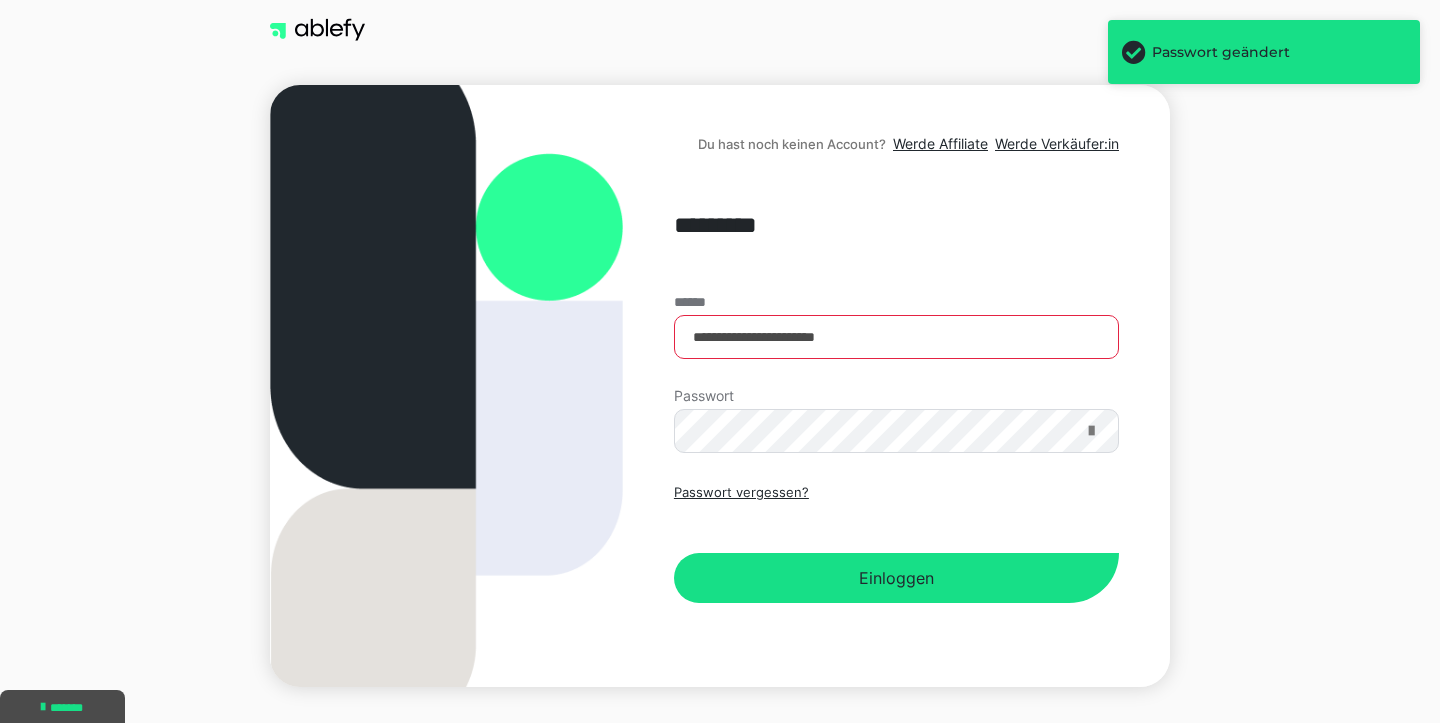 click at bounding box center (1091, 431) 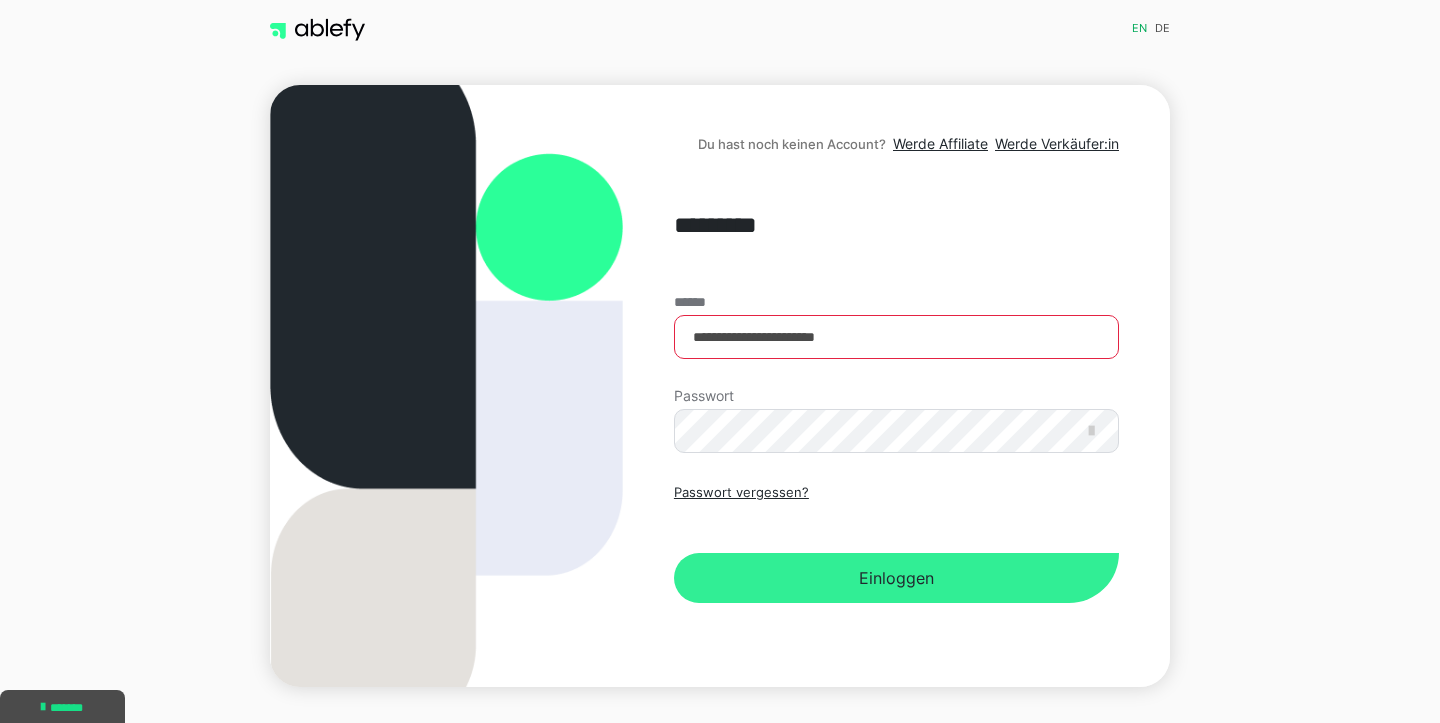 click on "Einloggen" at bounding box center [896, 578] 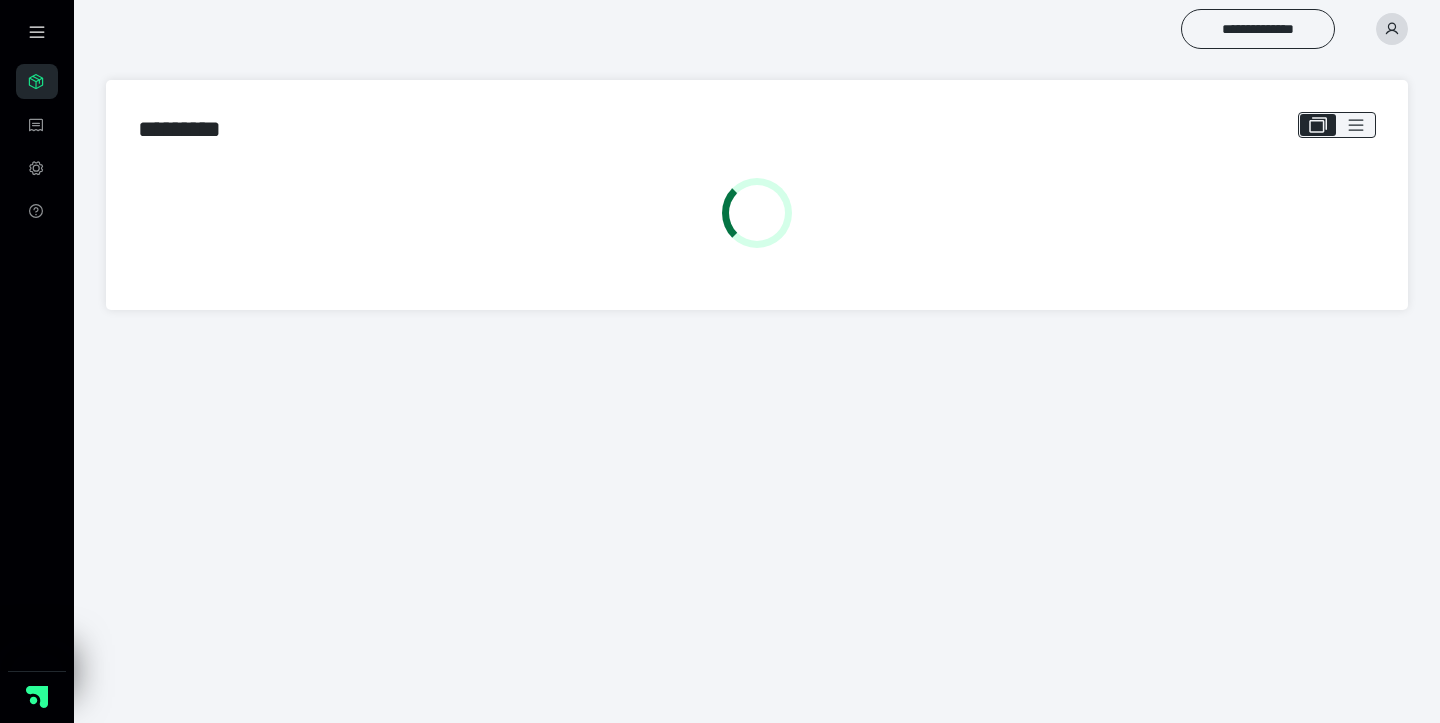 scroll, scrollTop: 0, scrollLeft: 0, axis: both 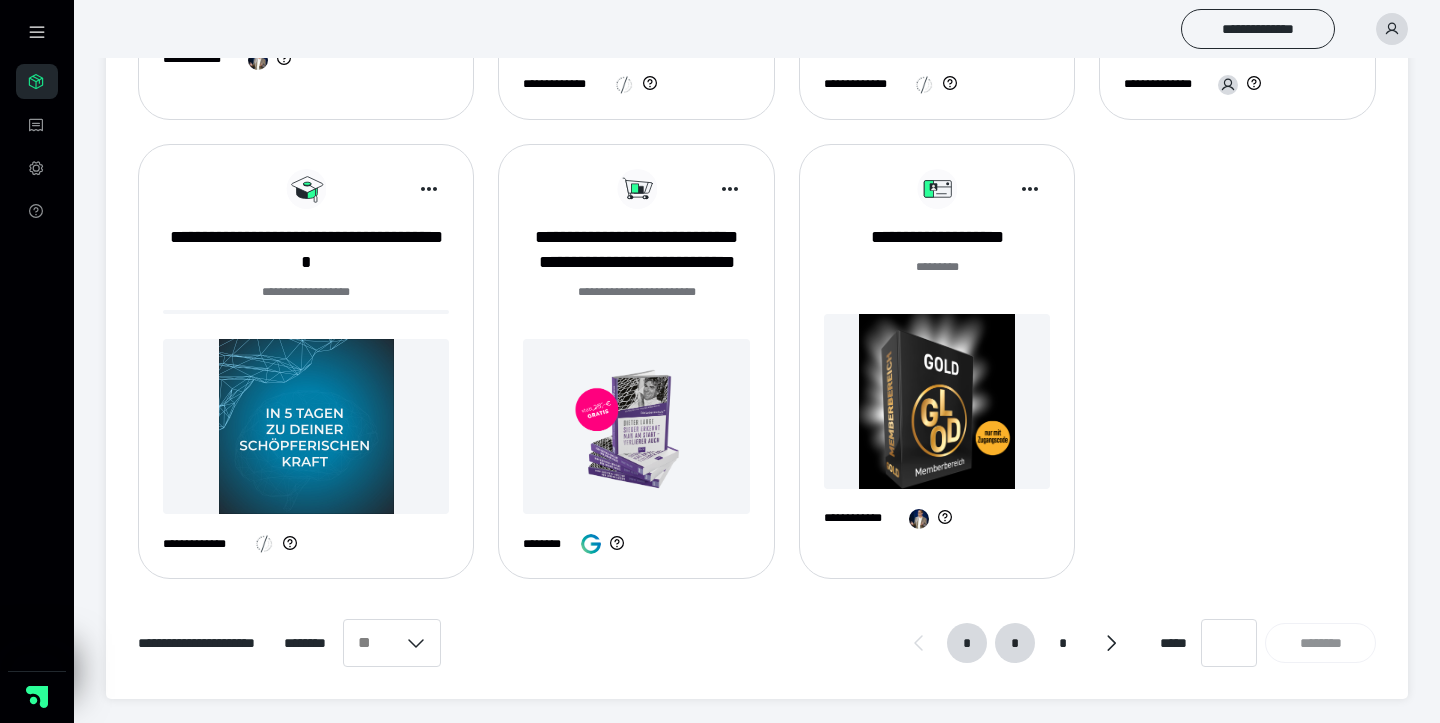 click on "*" at bounding box center [1015, 643] 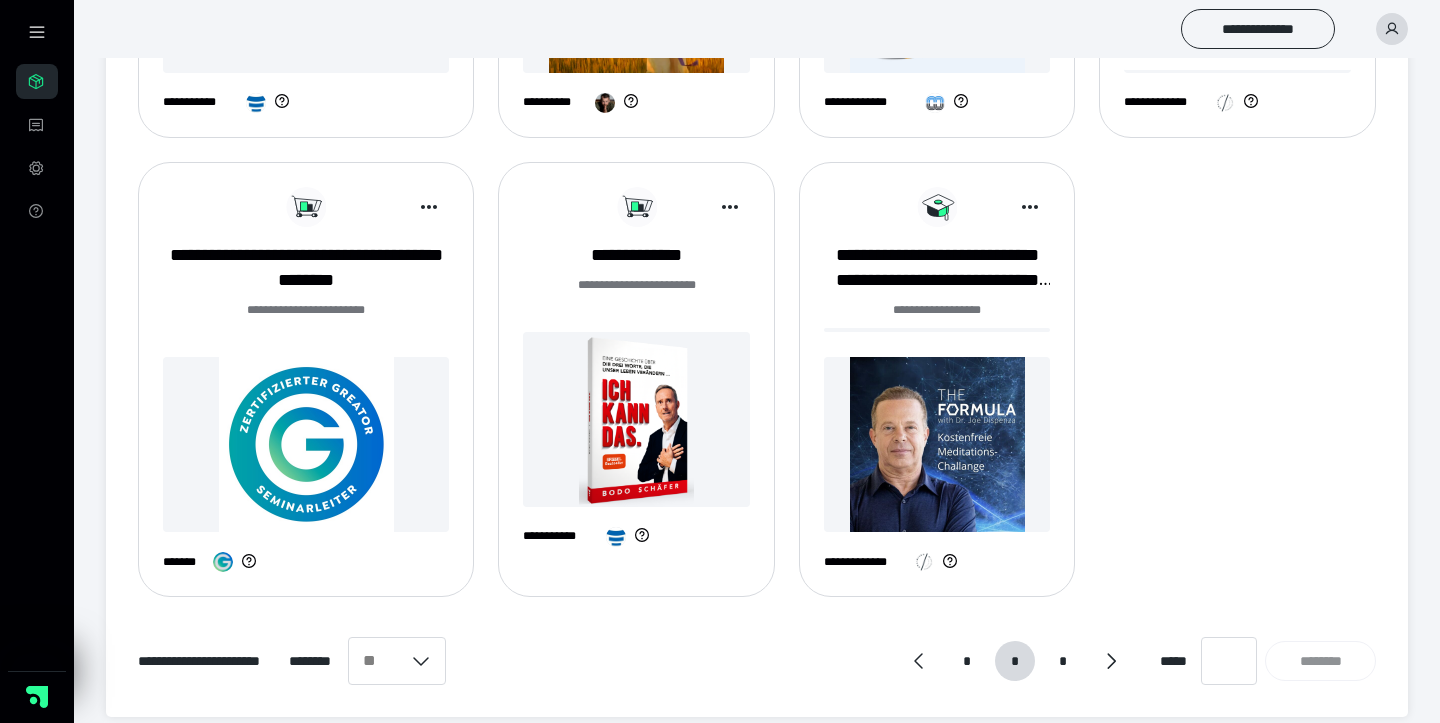 scroll, scrollTop: 1149, scrollLeft: 0, axis: vertical 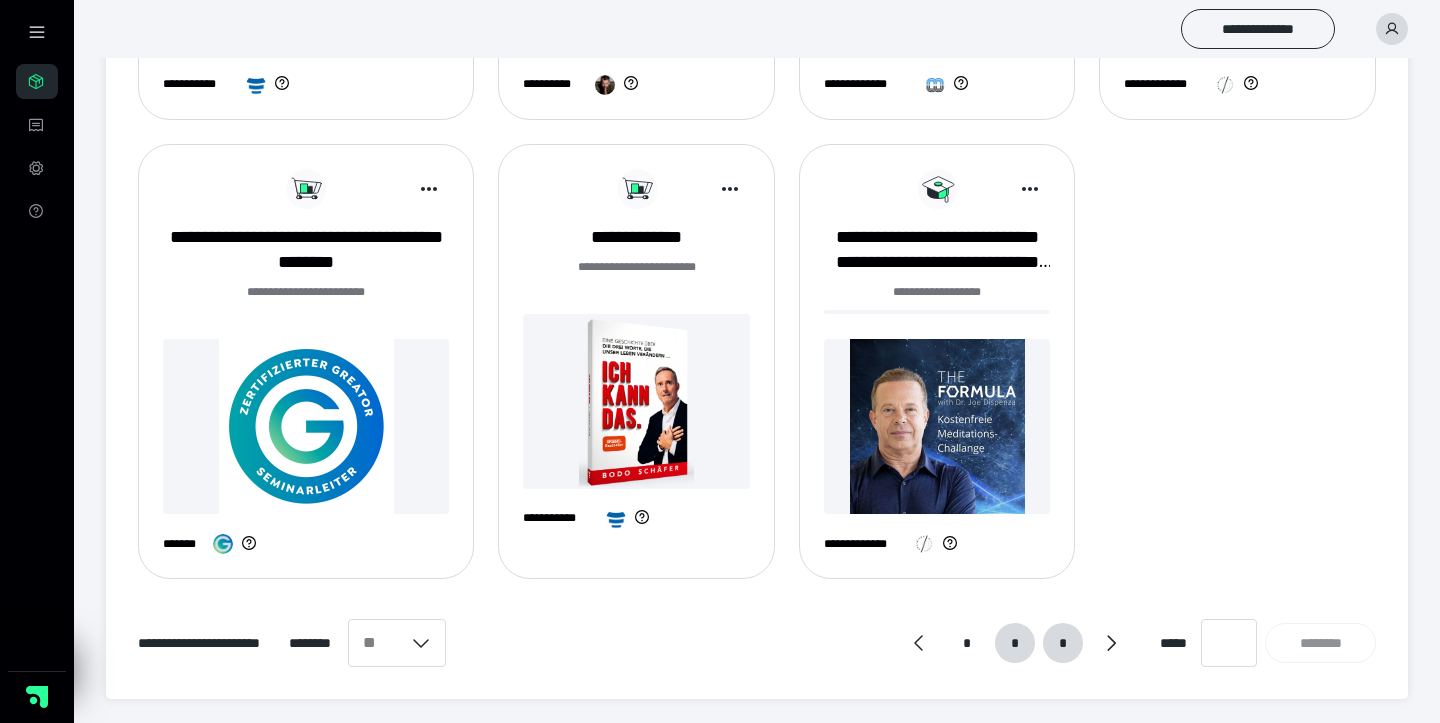 click on "*" at bounding box center (1063, 643) 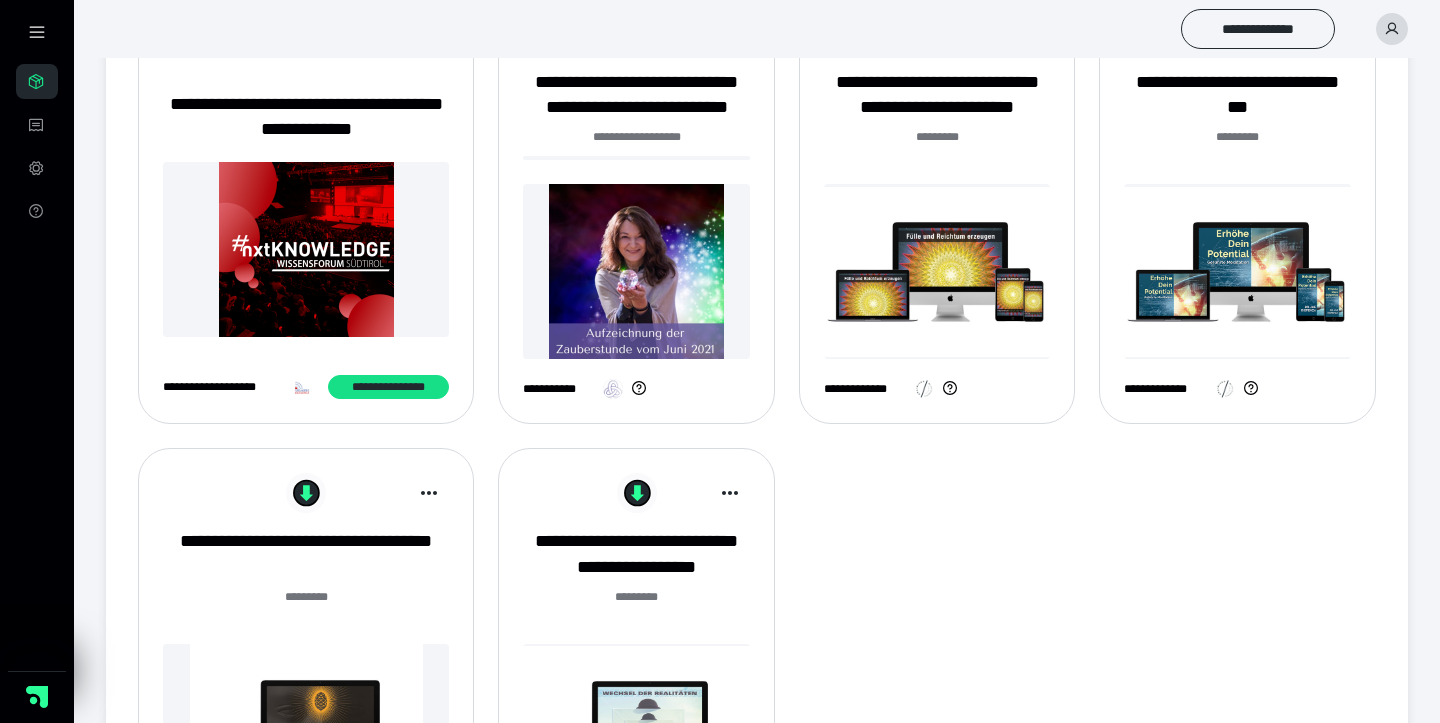 scroll, scrollTop: 371, scrollLeft: 0, axis: vertical 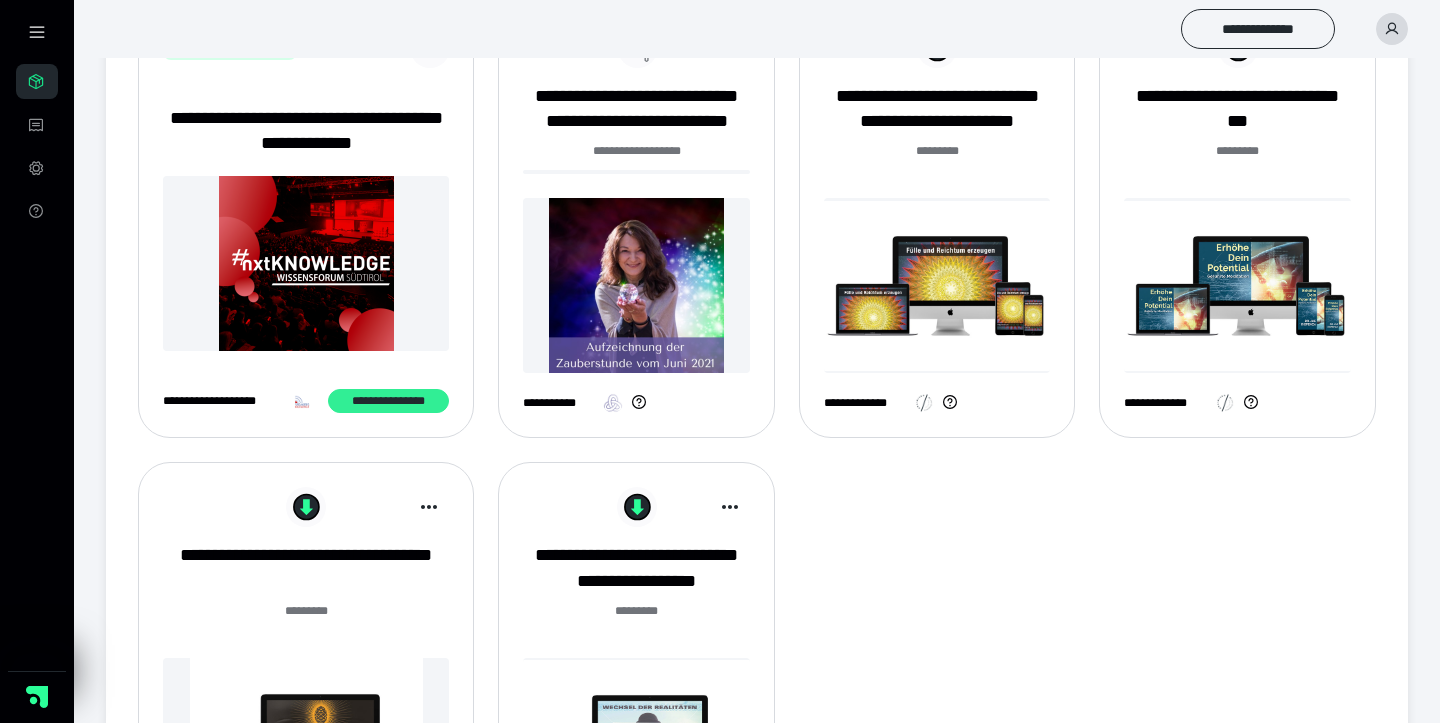 click on "**********" at bounding box center [389, 401] 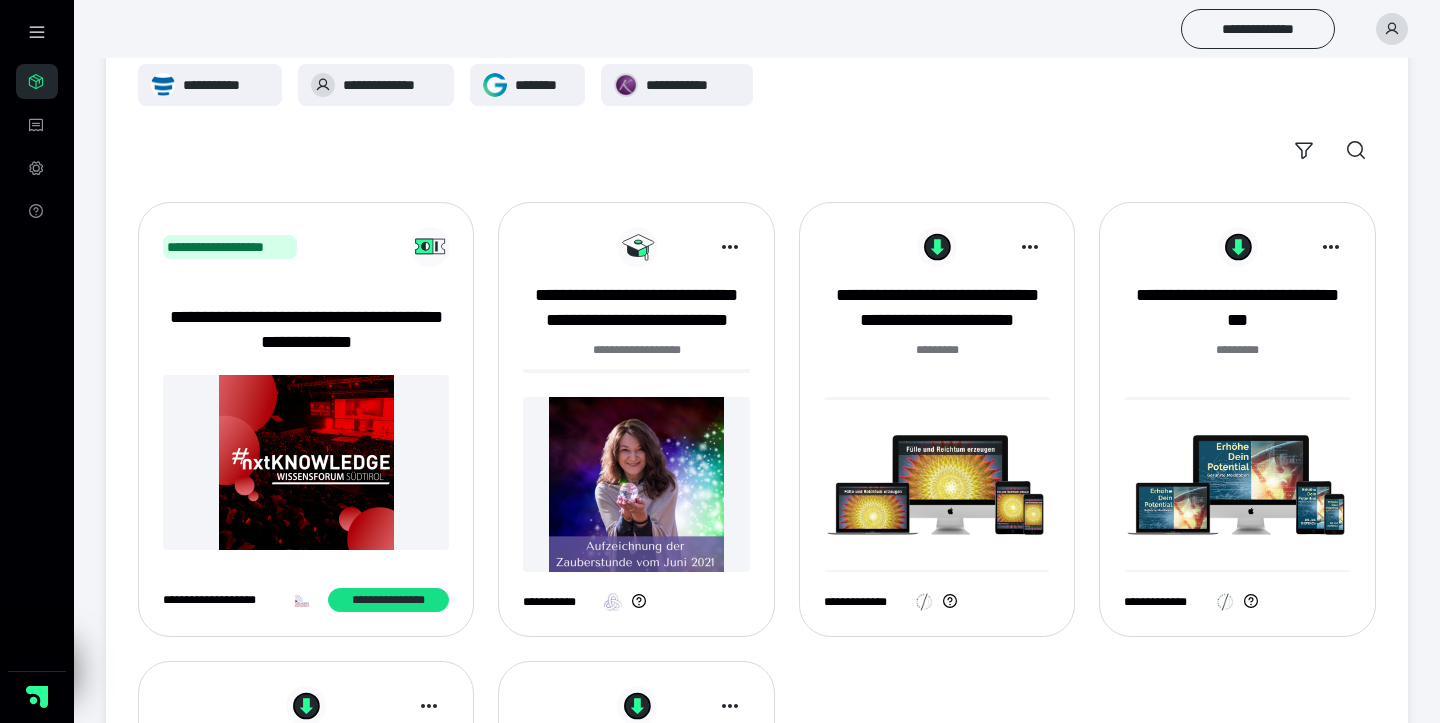 scroll, scrollTop: 164, scrollLeft: 0, axis: vertical 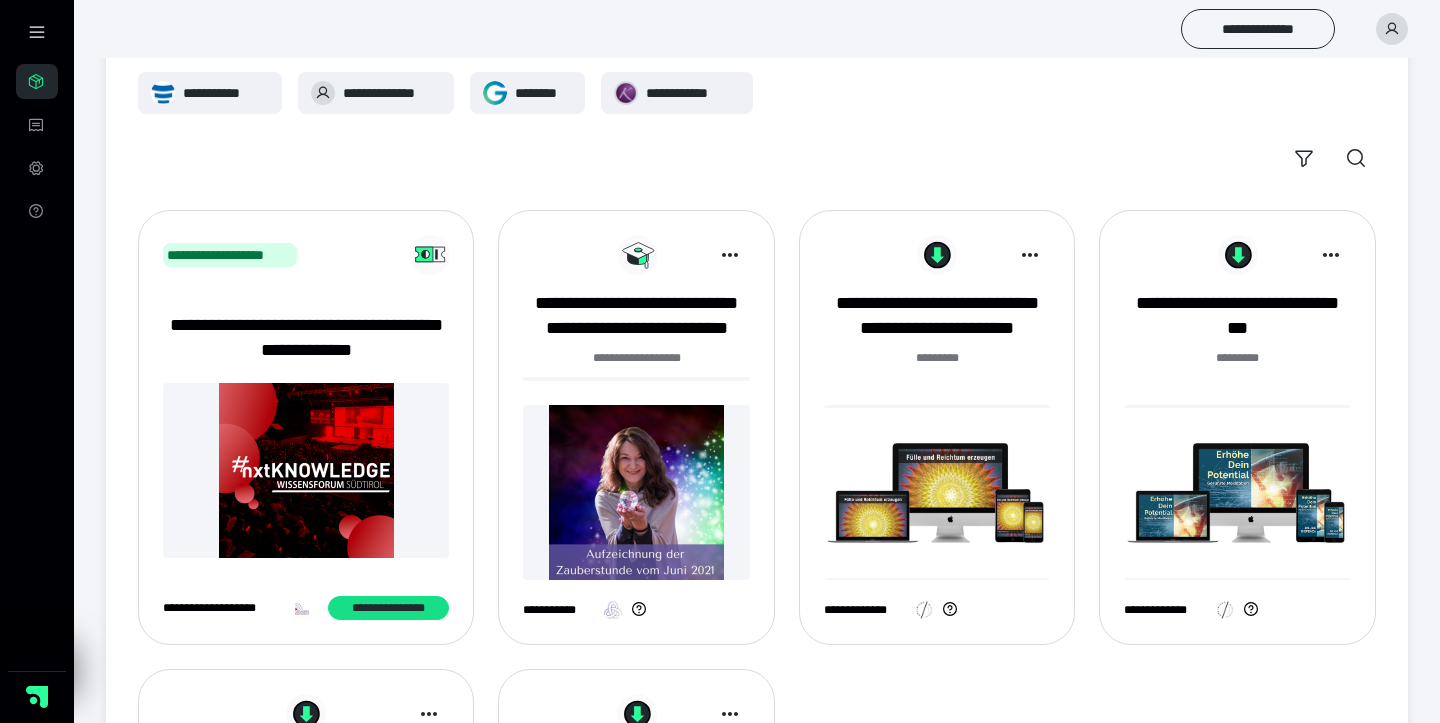 click at bounding box center (937, 492) 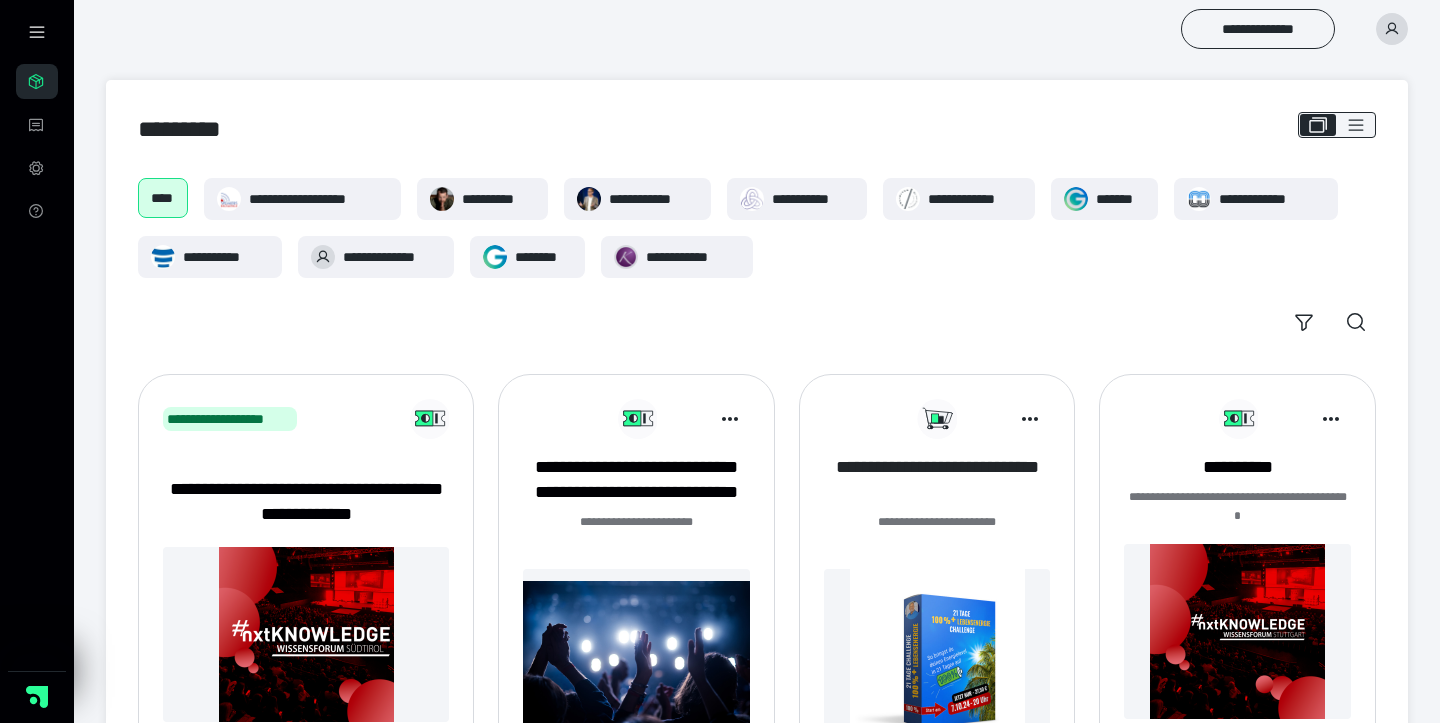 scroll, scrollTop: 164, scrollLeft: 0, axis: vertical 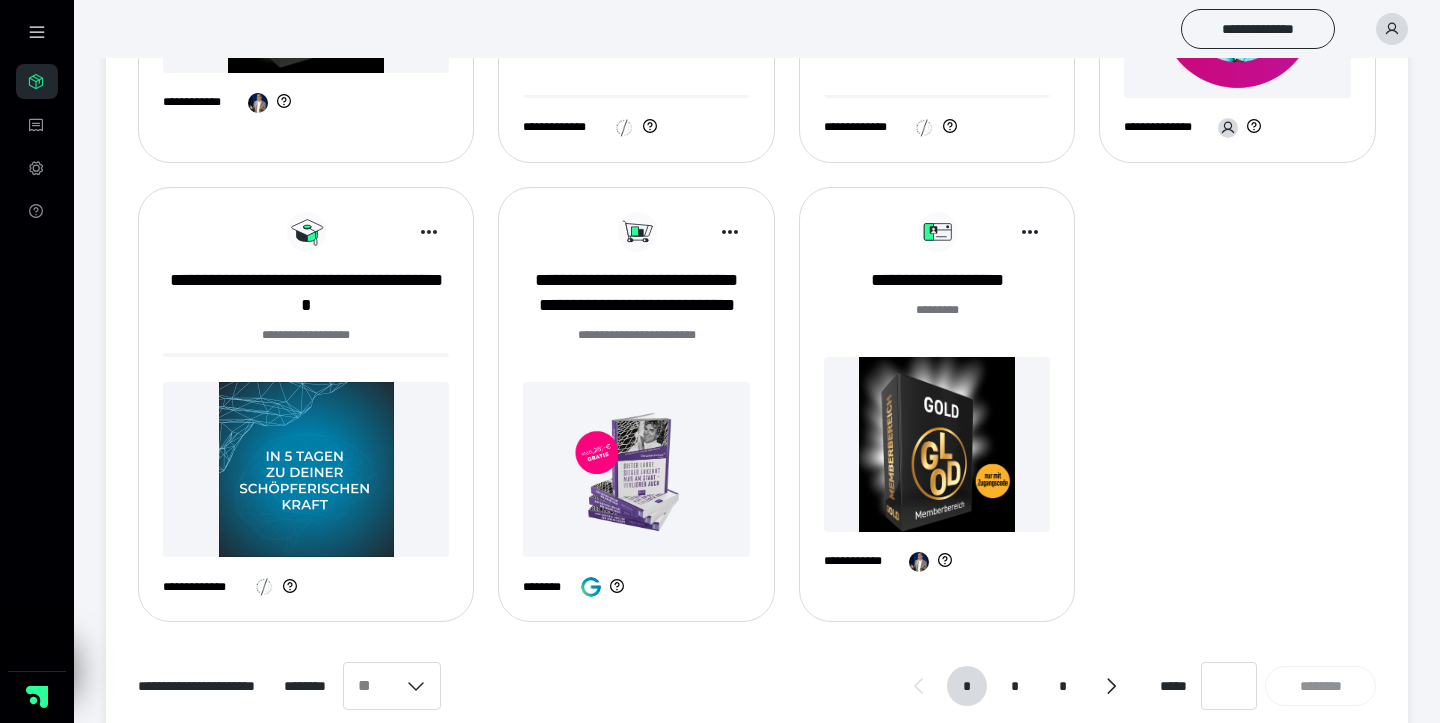 click at bounding box center (306, 469) 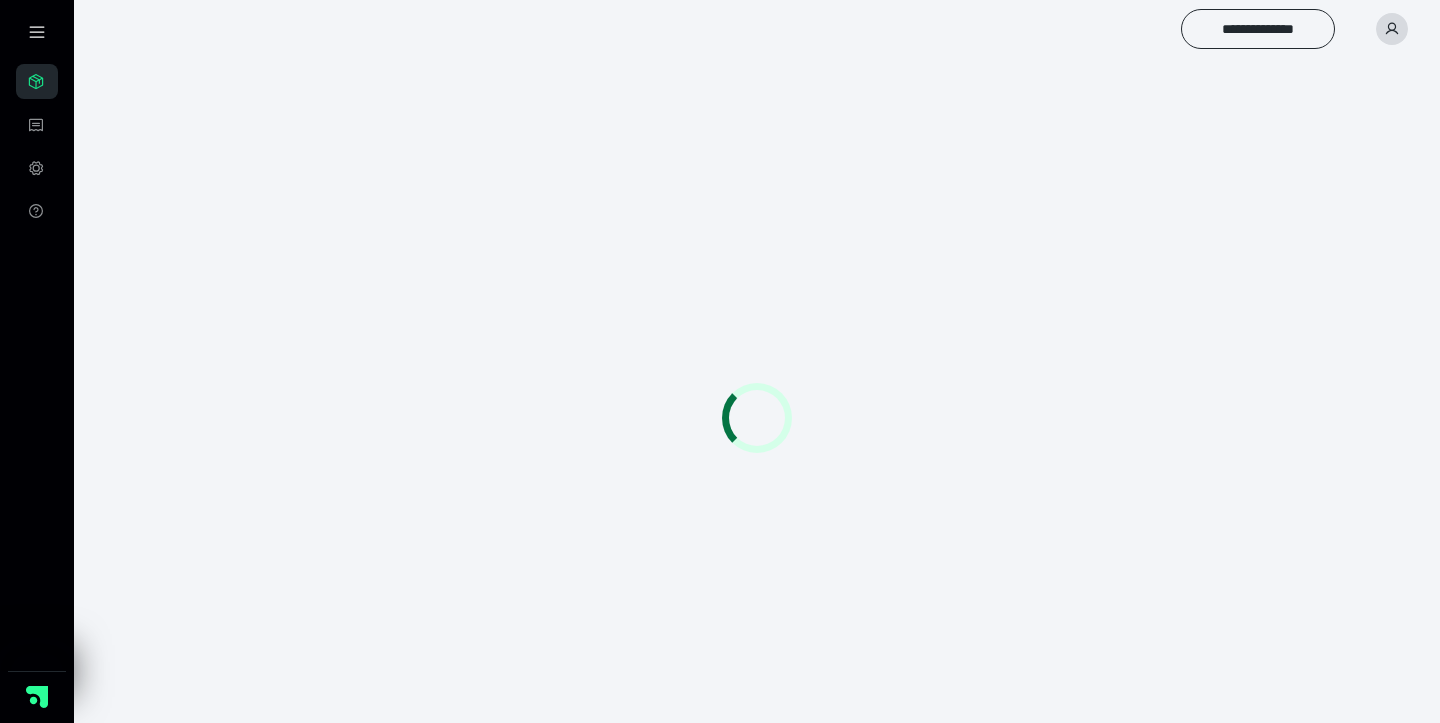 scroll, scrollTop: 0, scrollLeft: 0, axis: both 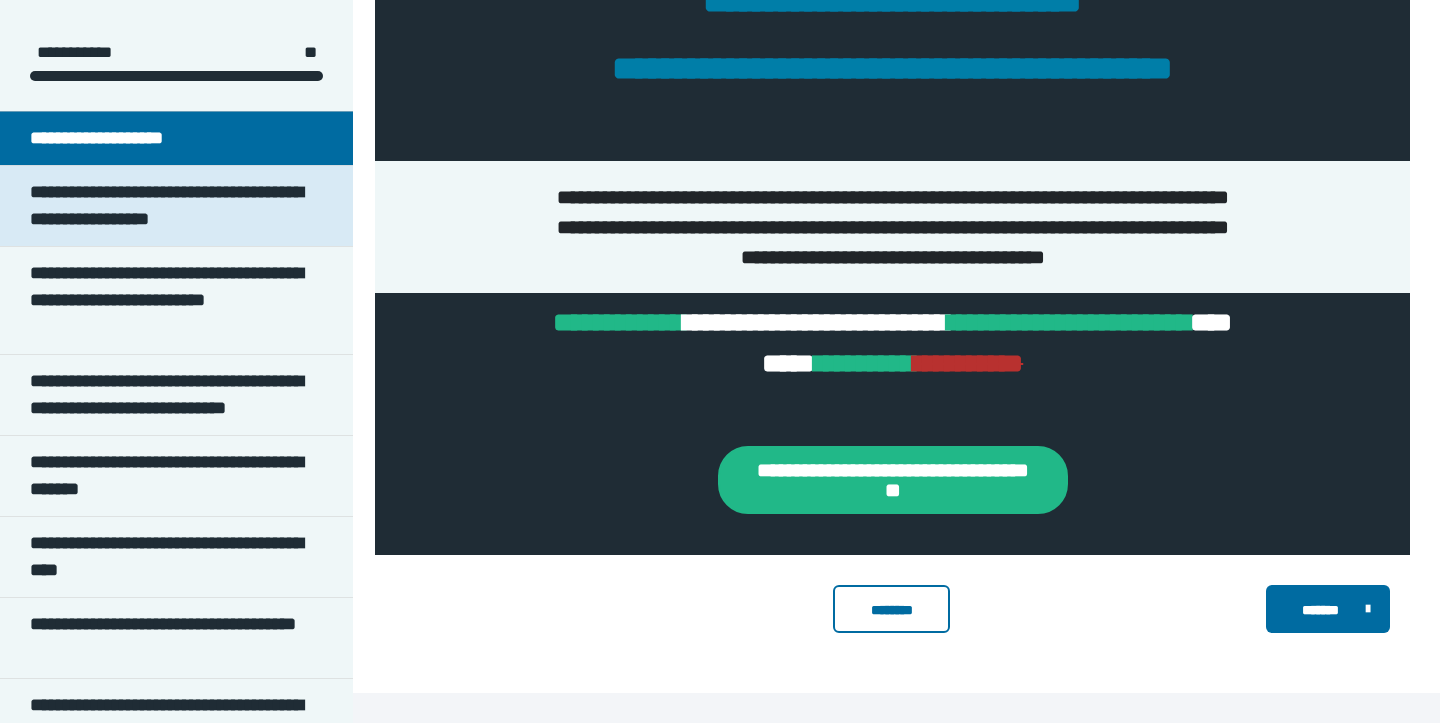 click on "**********" at bounding box center [168, 206] 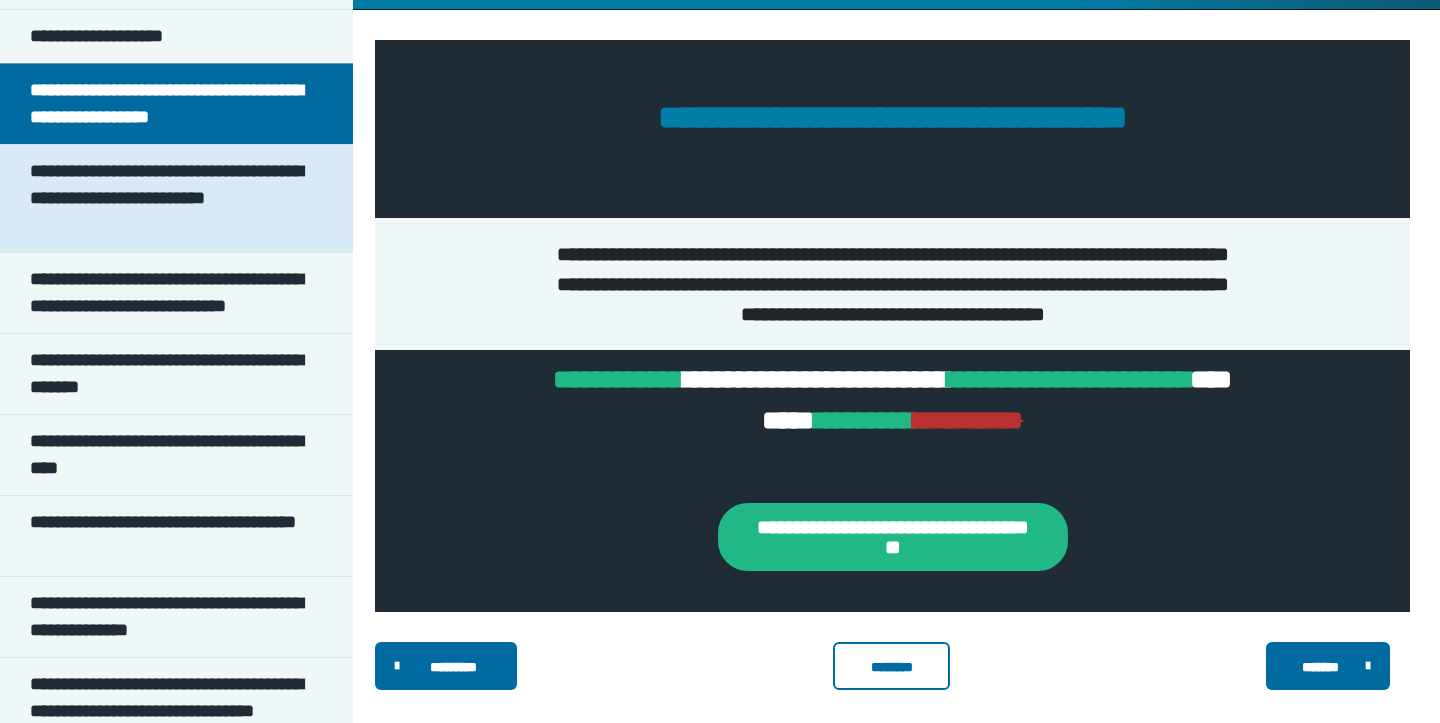 scroll, scrollTop: 138, scrollLeft: 0, axis: vertical 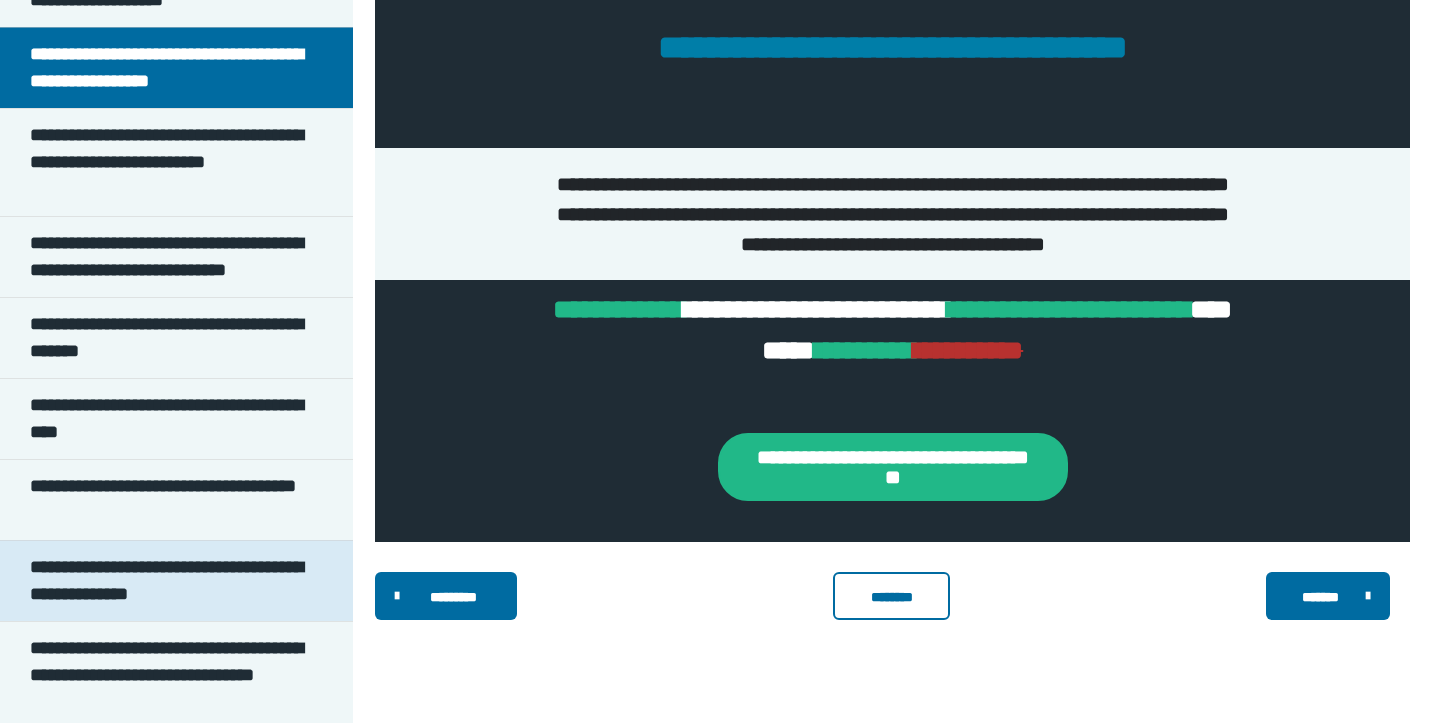 click on "**********" at bounding box center (168, 581) 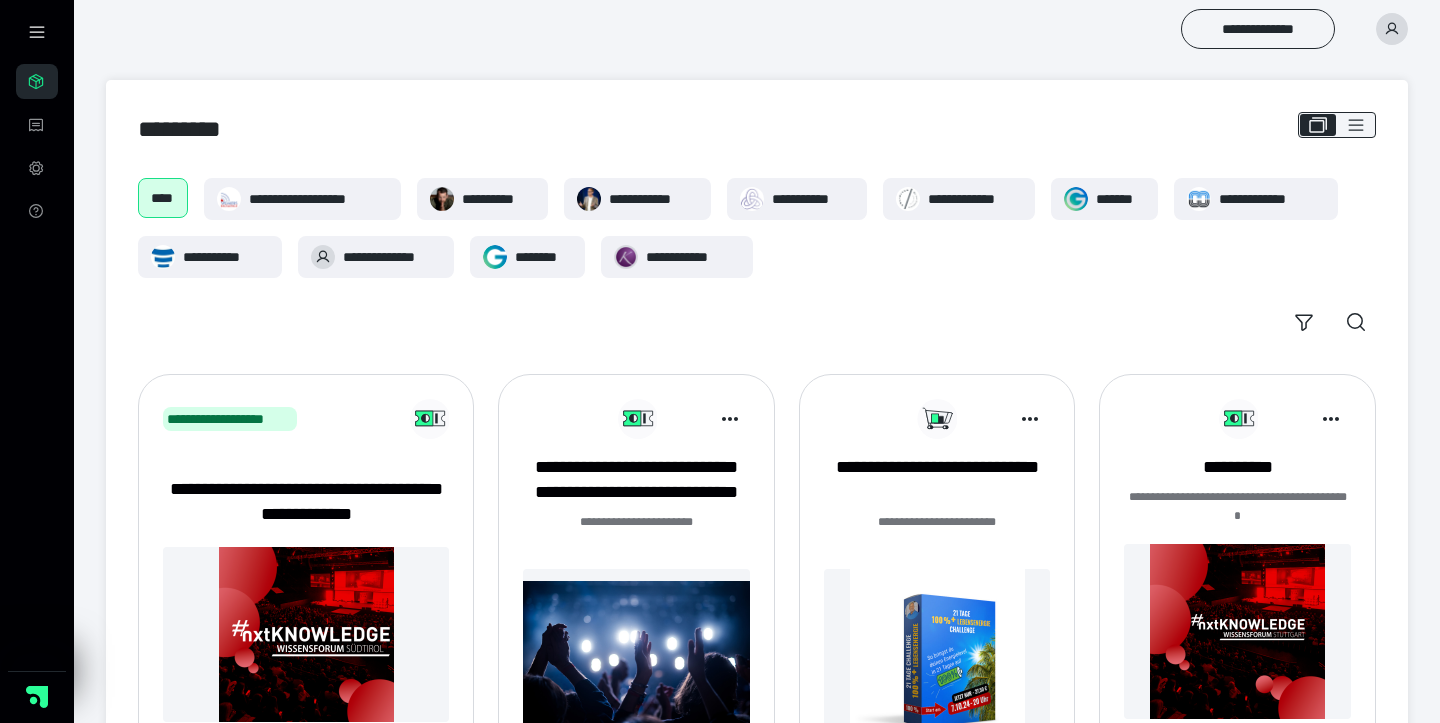 scroll, scrollTop: 1106, scrollLeft: 0, axis: vertical 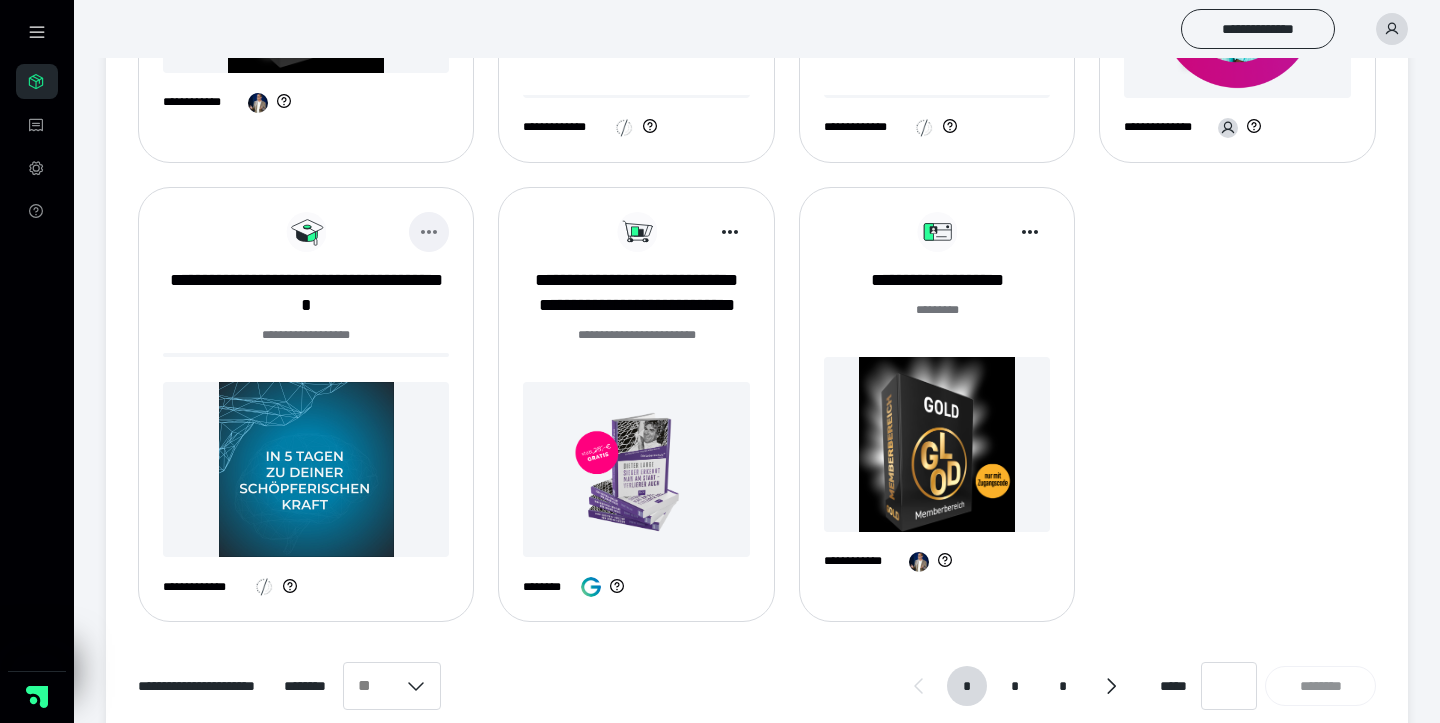 click 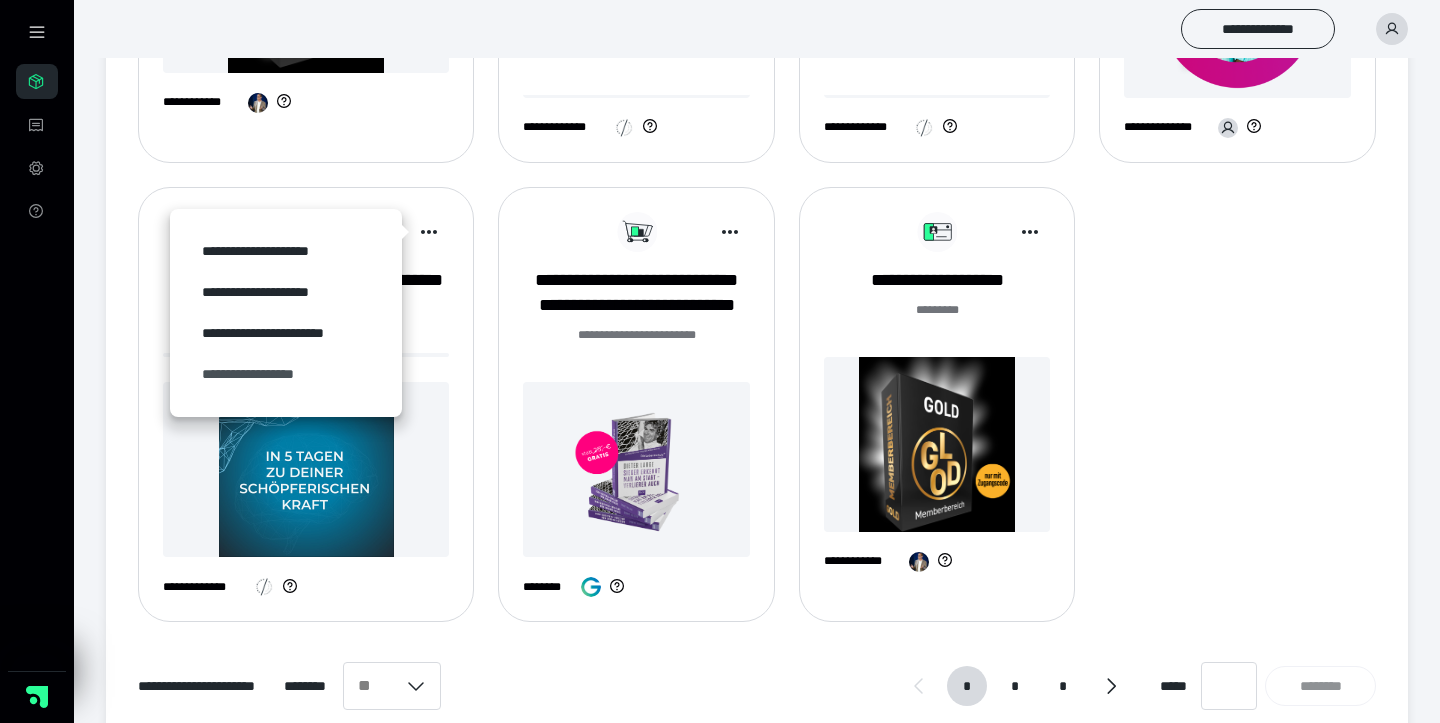 click on "**********" at bounding box center (286, 374) 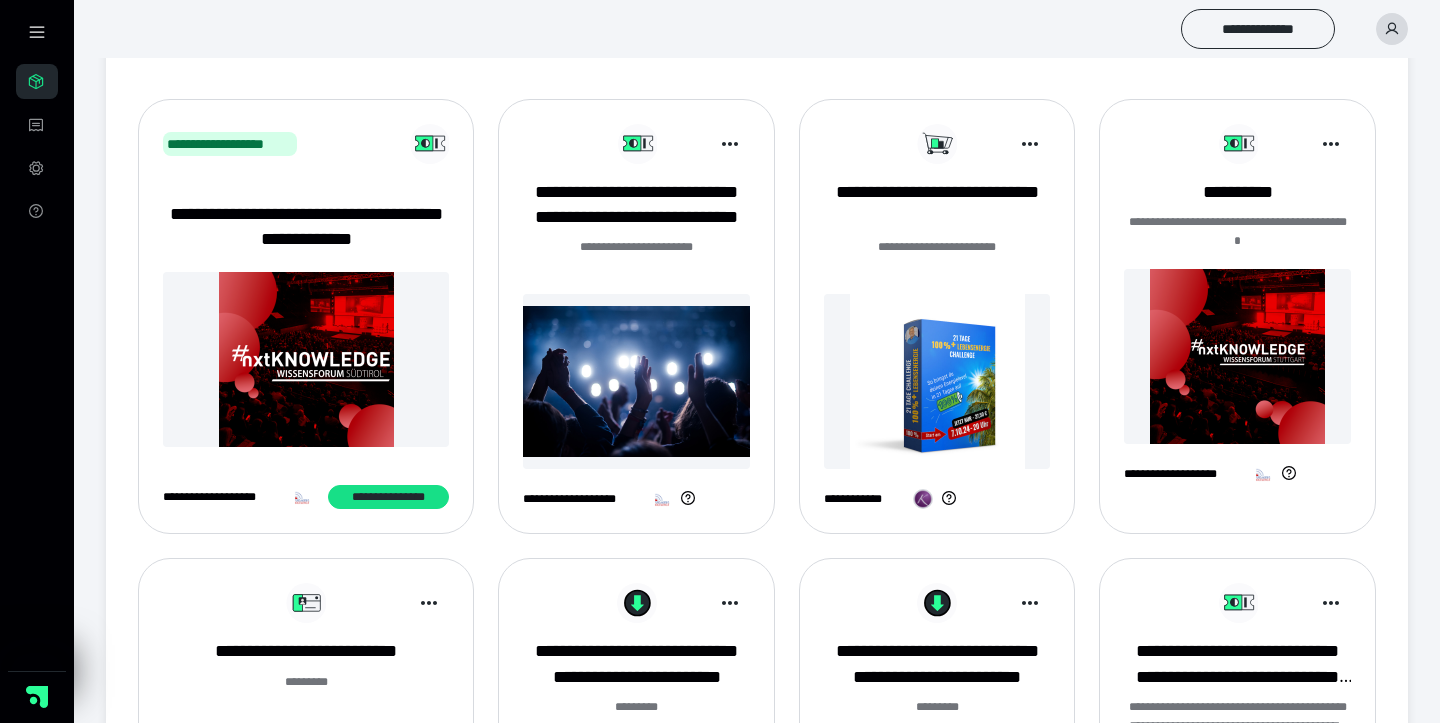 scroll, scrollTop: 269, scrollLeft: 0, axis: vertical 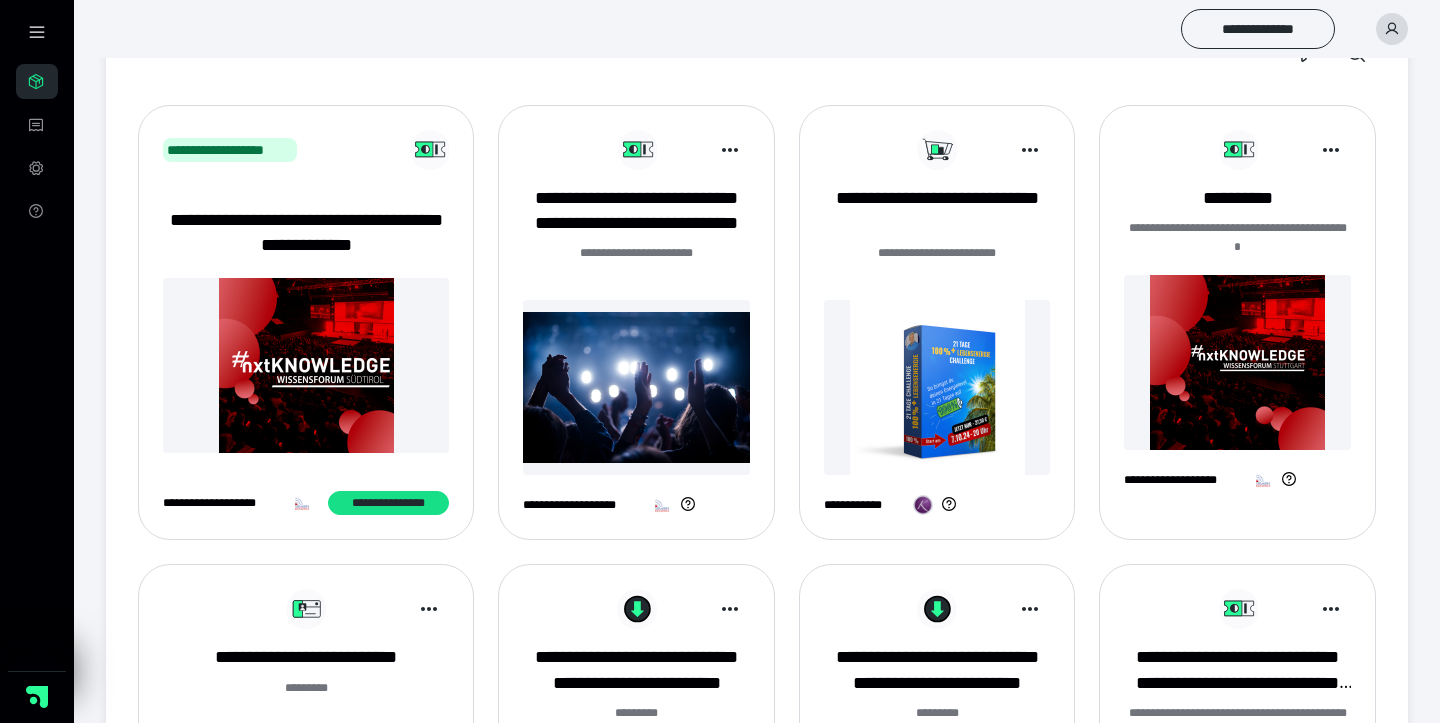 click at bounding box center (937, 387) 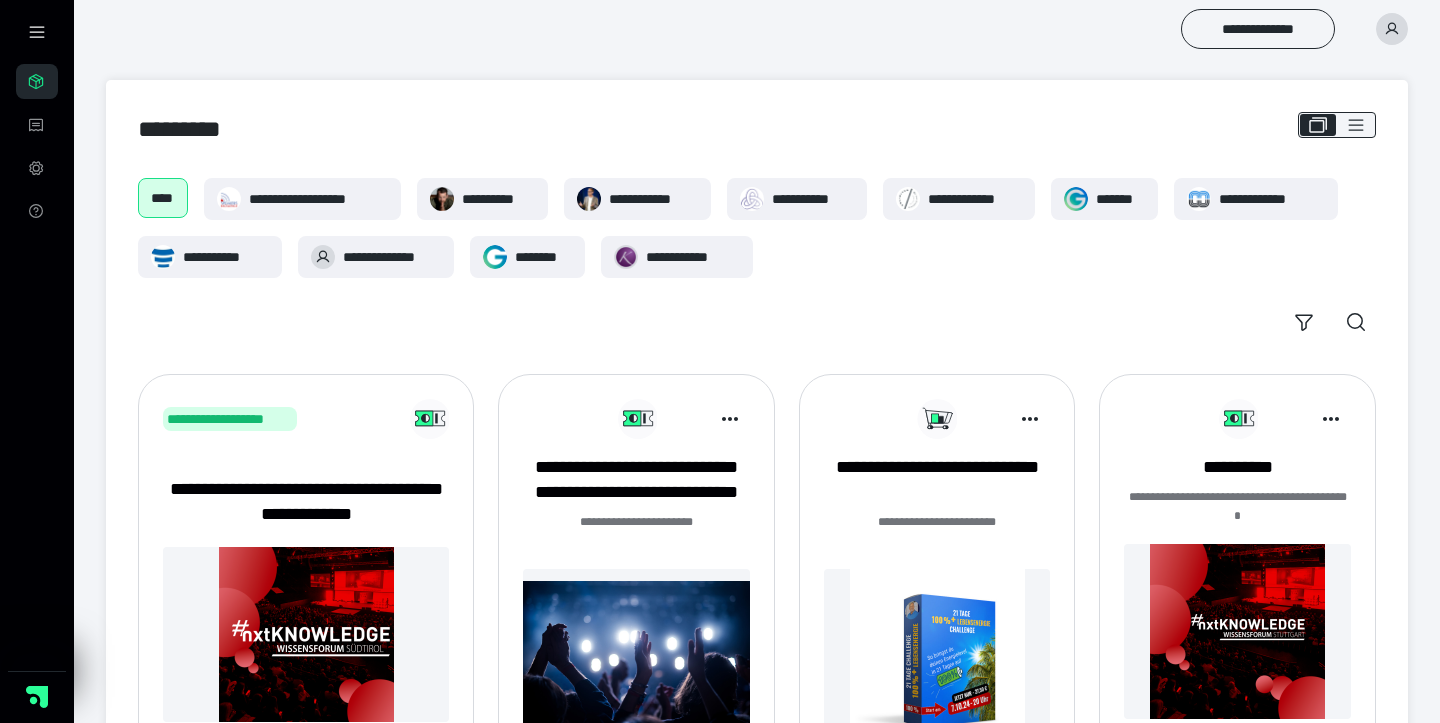 scroll, scrollTop: 269, scrollLeft: 0, axis: vertical 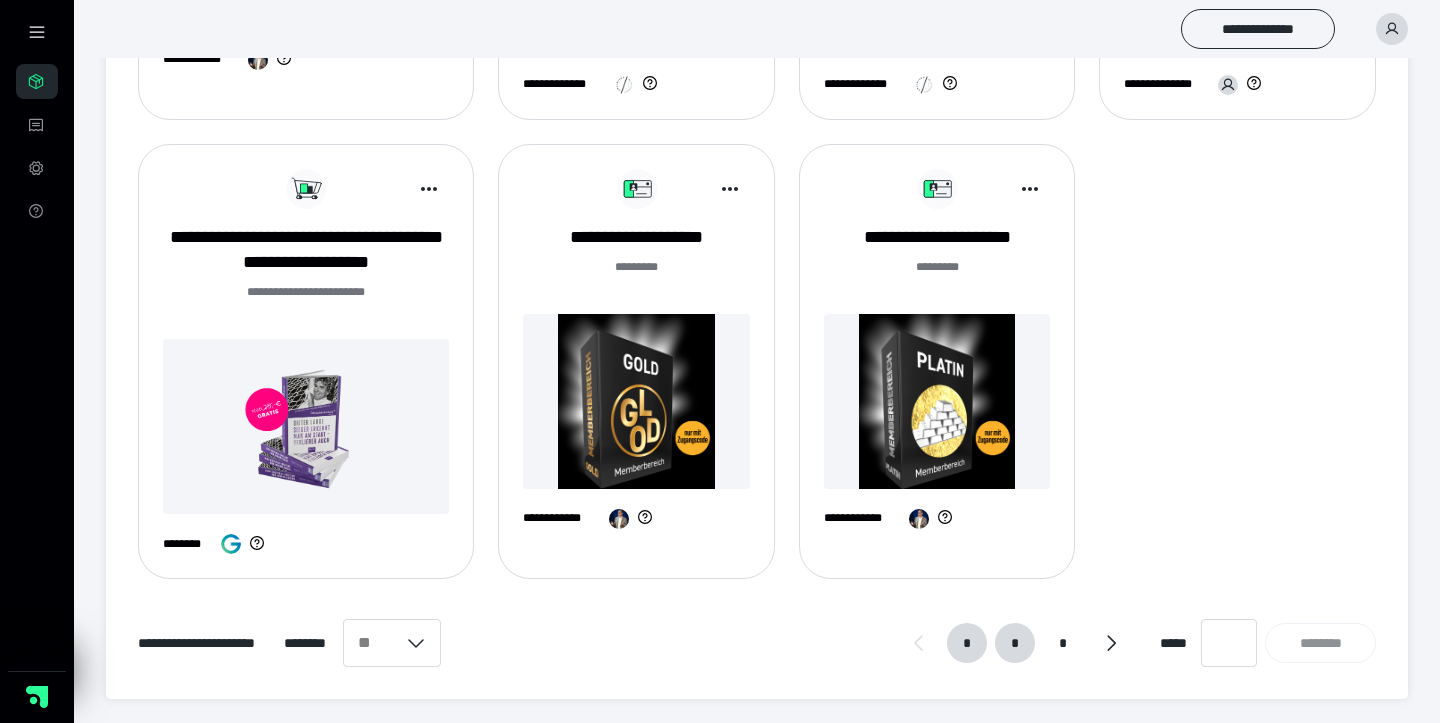 click on "*" at bounding box center (1015, 643) 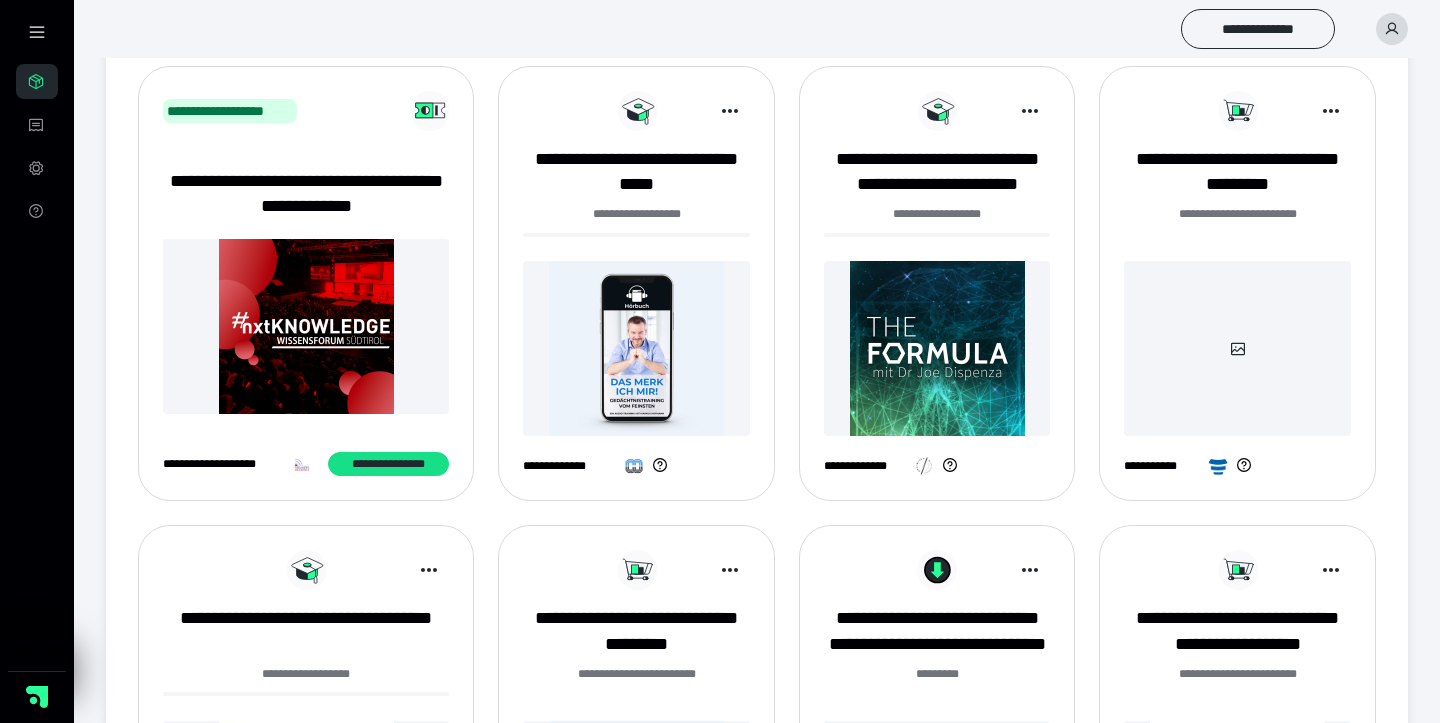 scroll, scrollTop: 324, scrollLeft: 0, axis: vertical 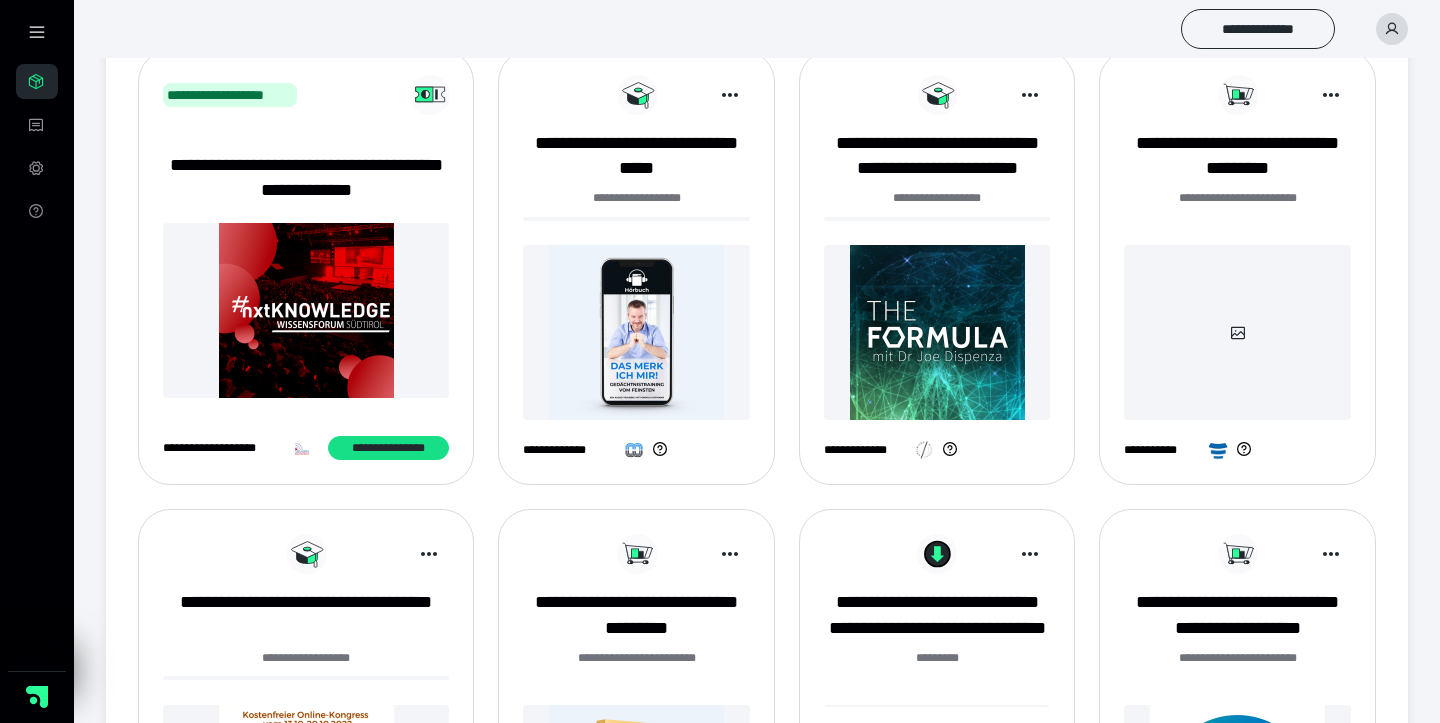 click at bounding box center (1237, 332) 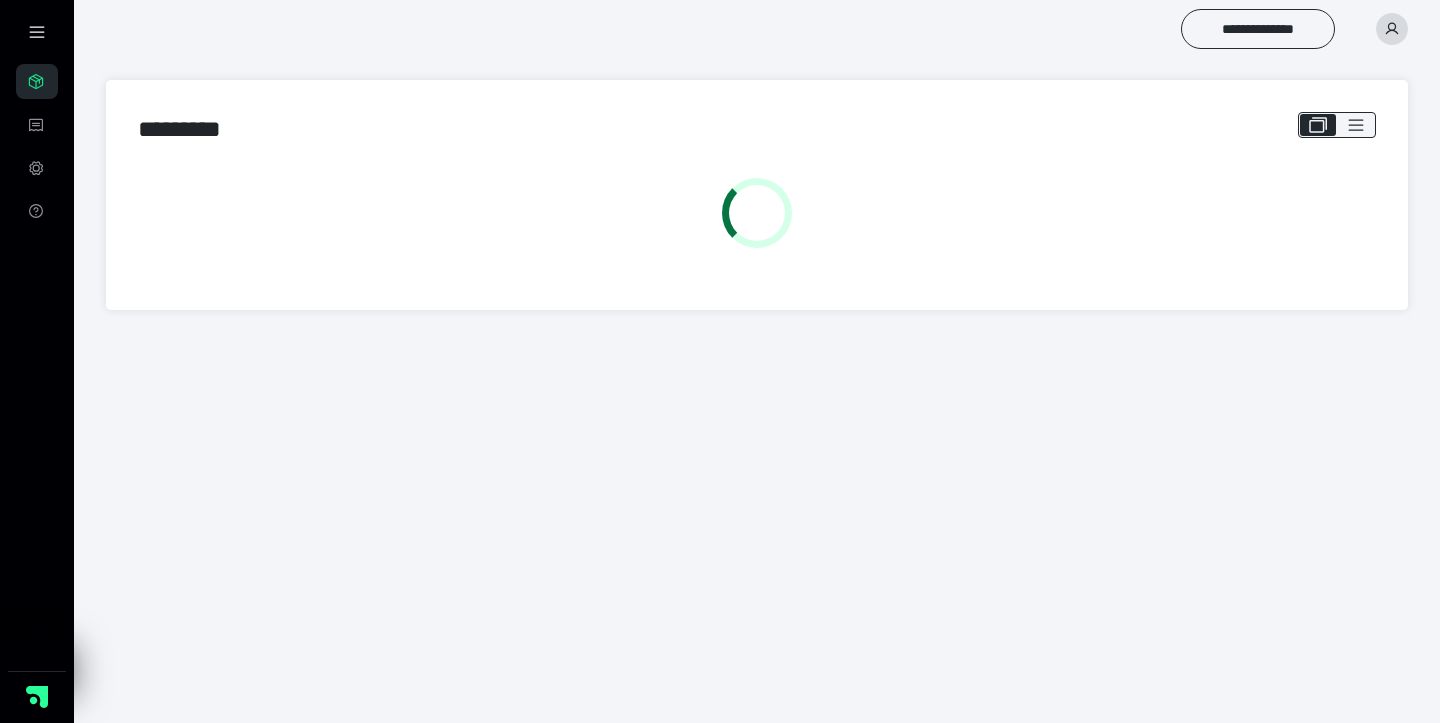scroll, scrollTop: 0, scrollLeft: 0, axis: both 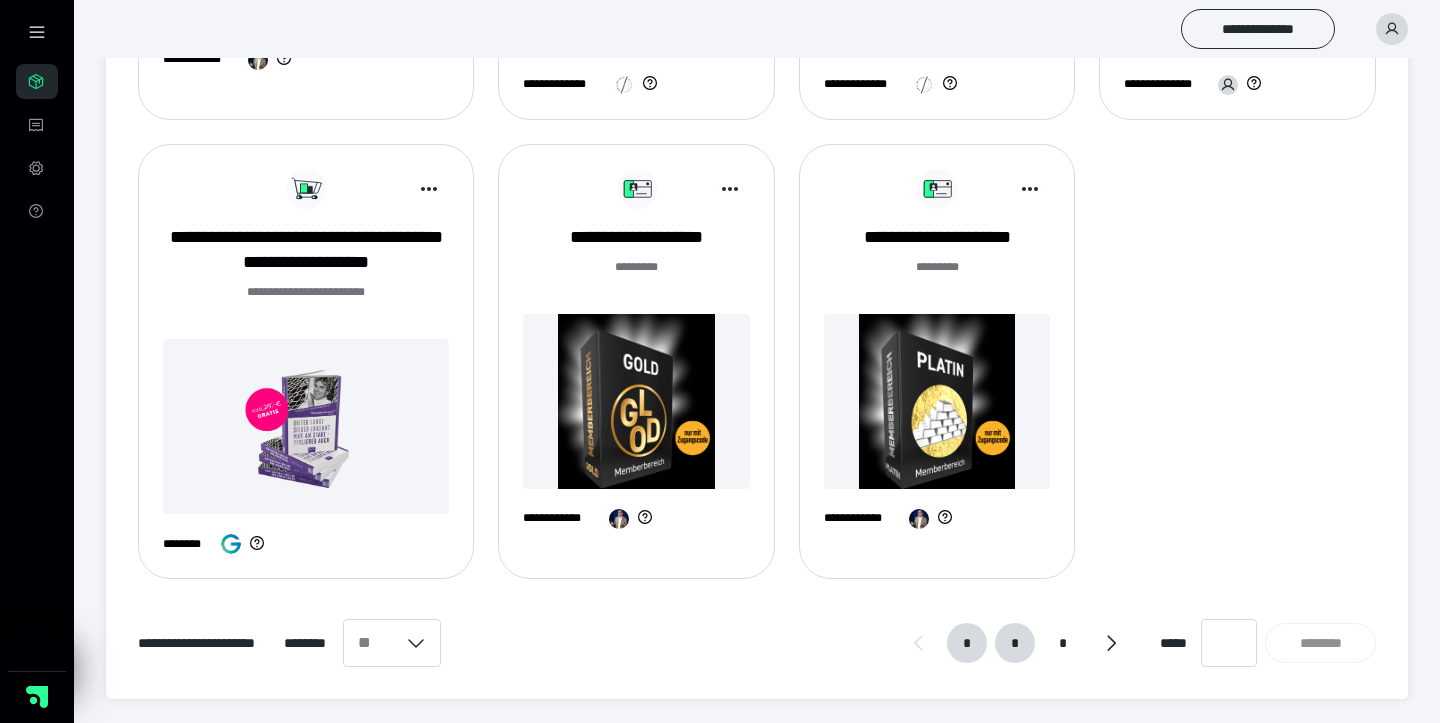 click on "*" at bounding box center [1015, 643] 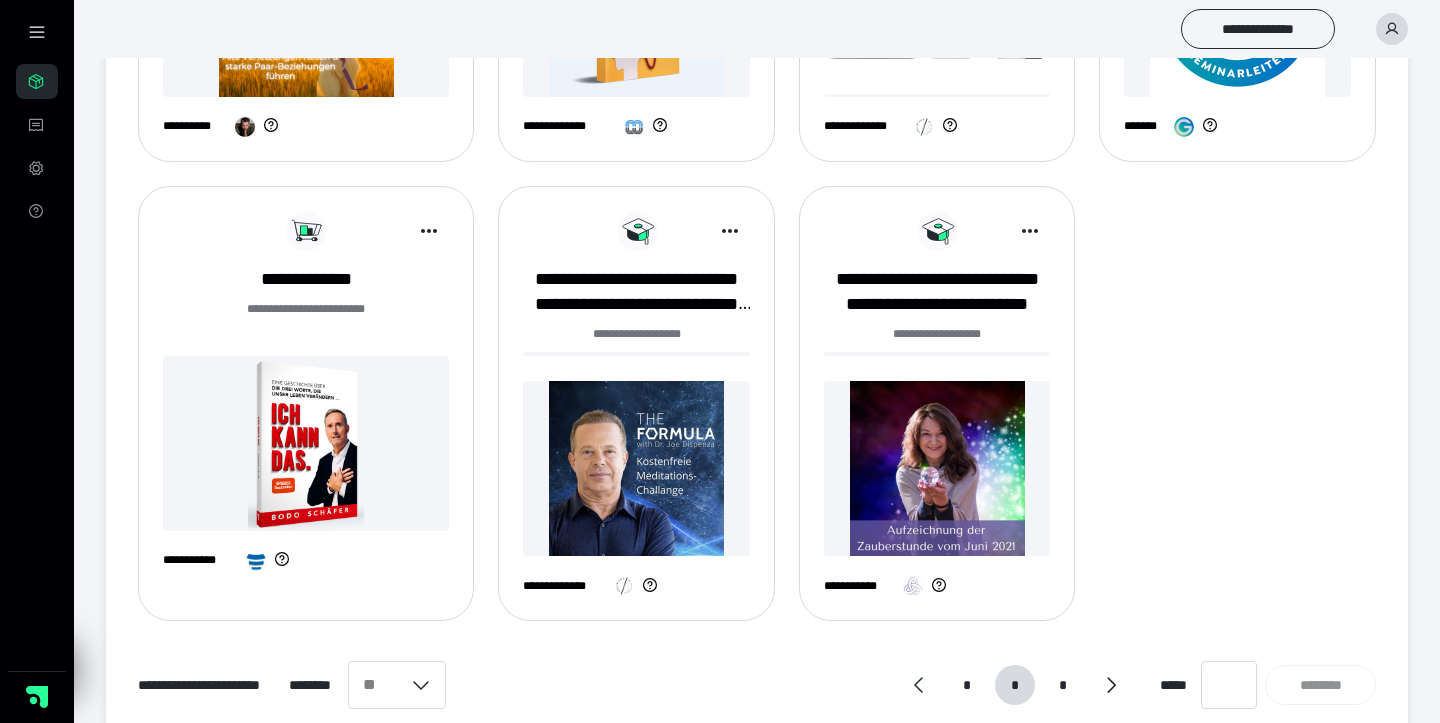 scroll, scrollTop: 1118, scrollLeft: 0, axis: vertical 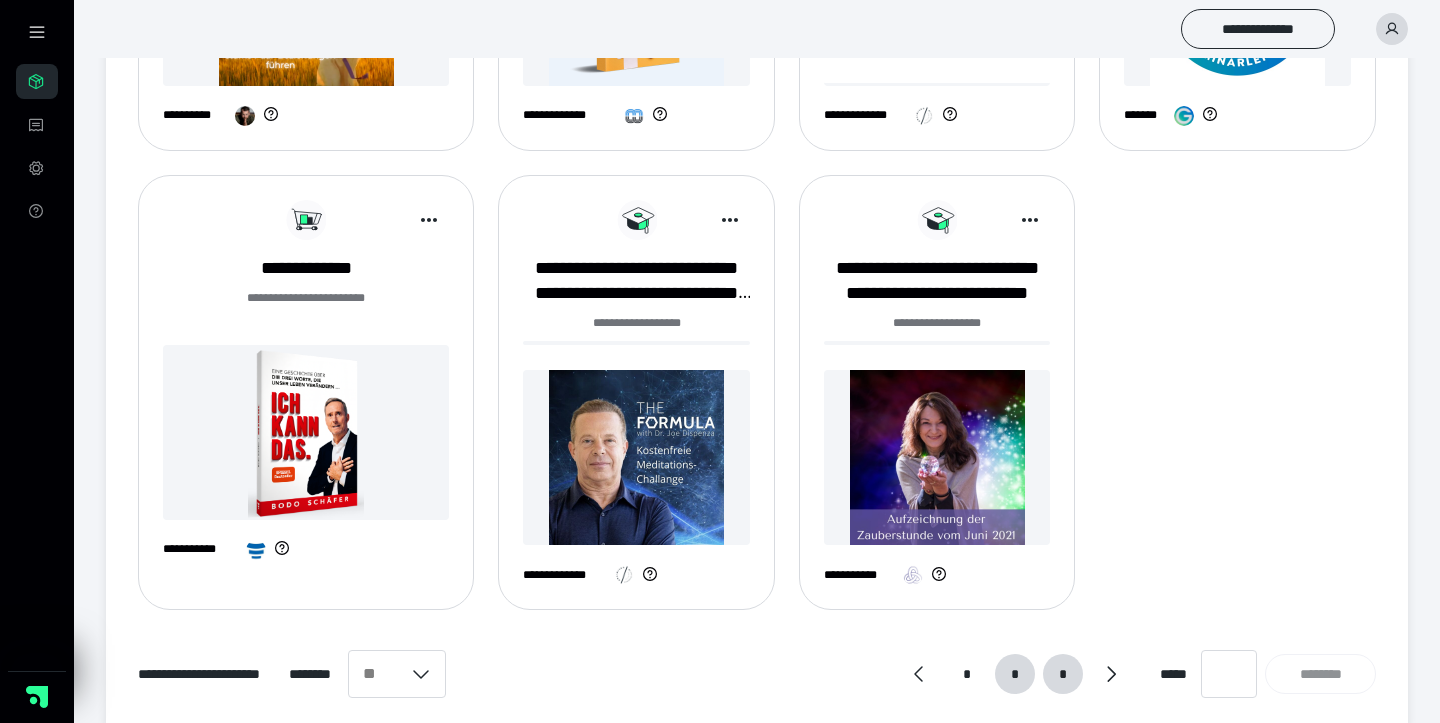 click on "*" at bounding box center (1062, 674) 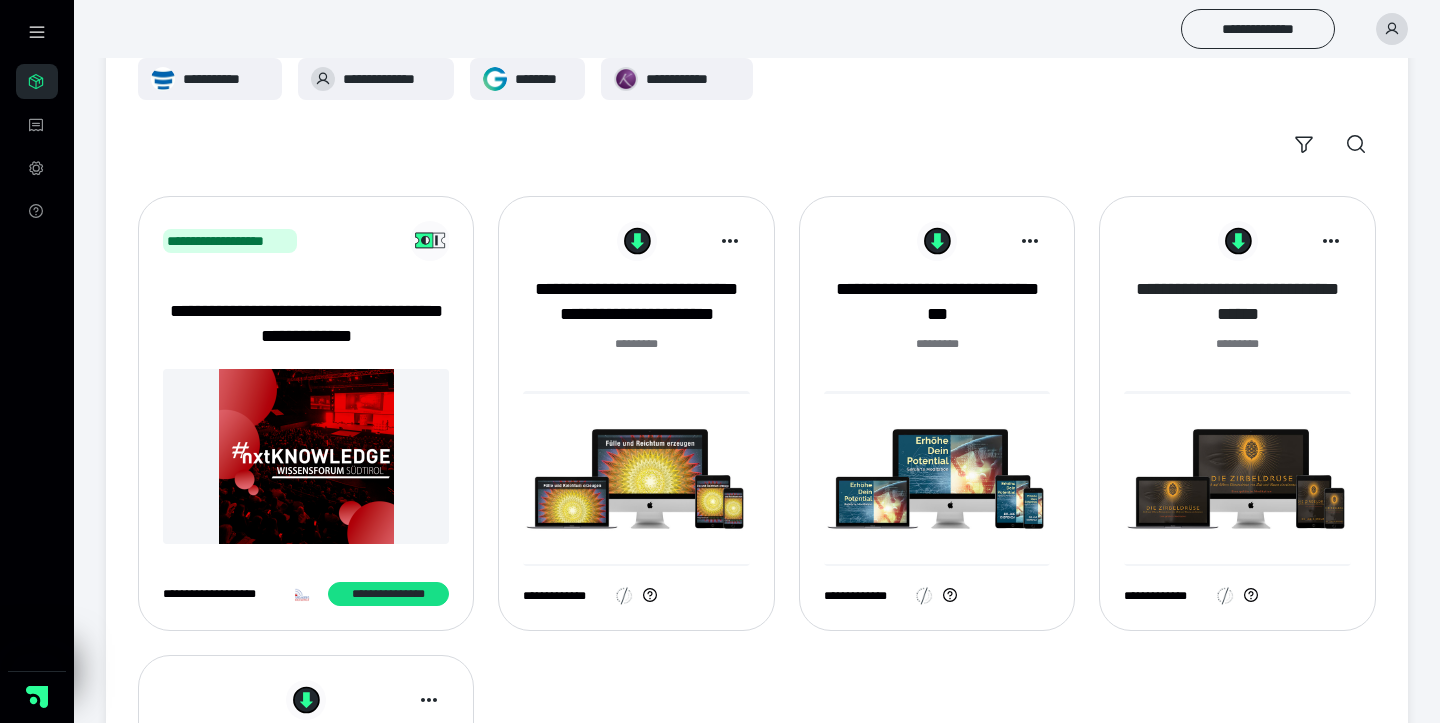 scroll, scrollTop: 180, scrollLeft: 0, axis: vertical 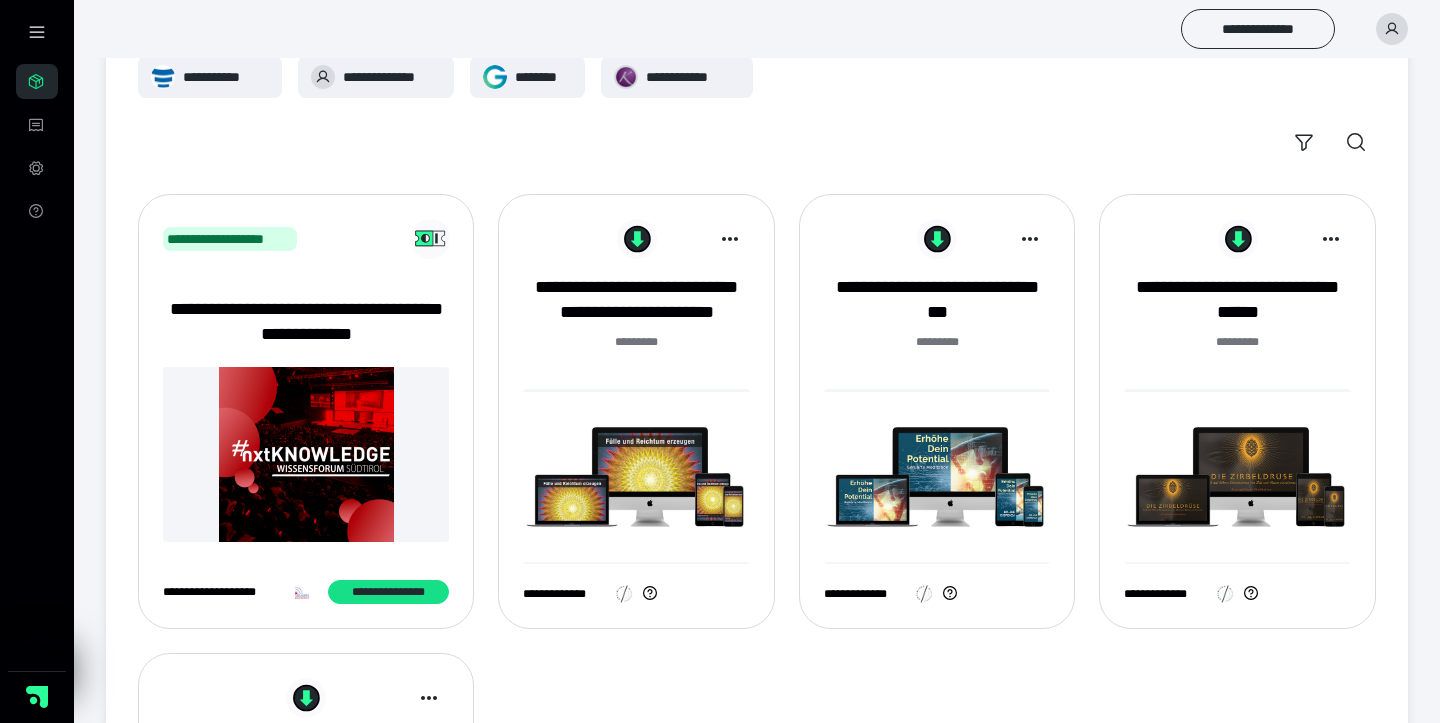 click at bounding box center [1237, 476] 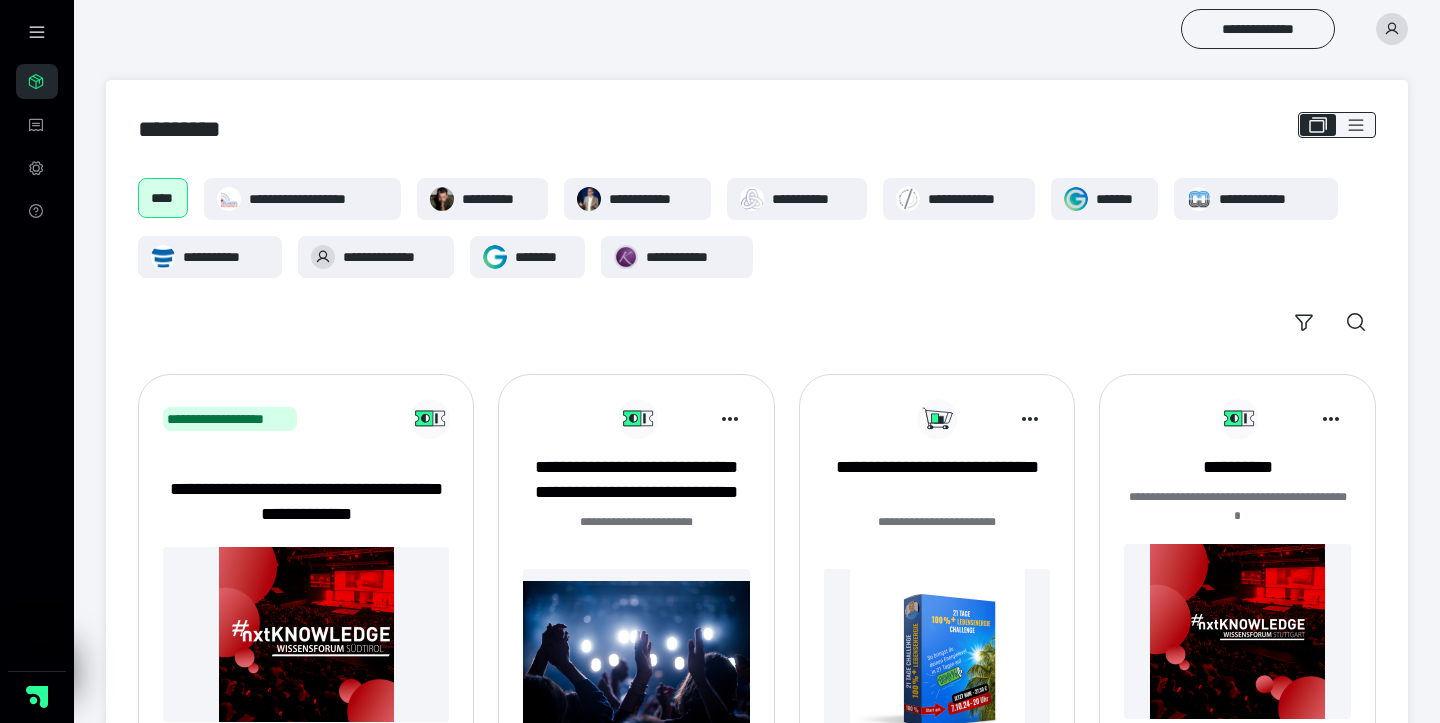 scroll, scrollTop: 180, scrollLeft: 0, axis: vertical 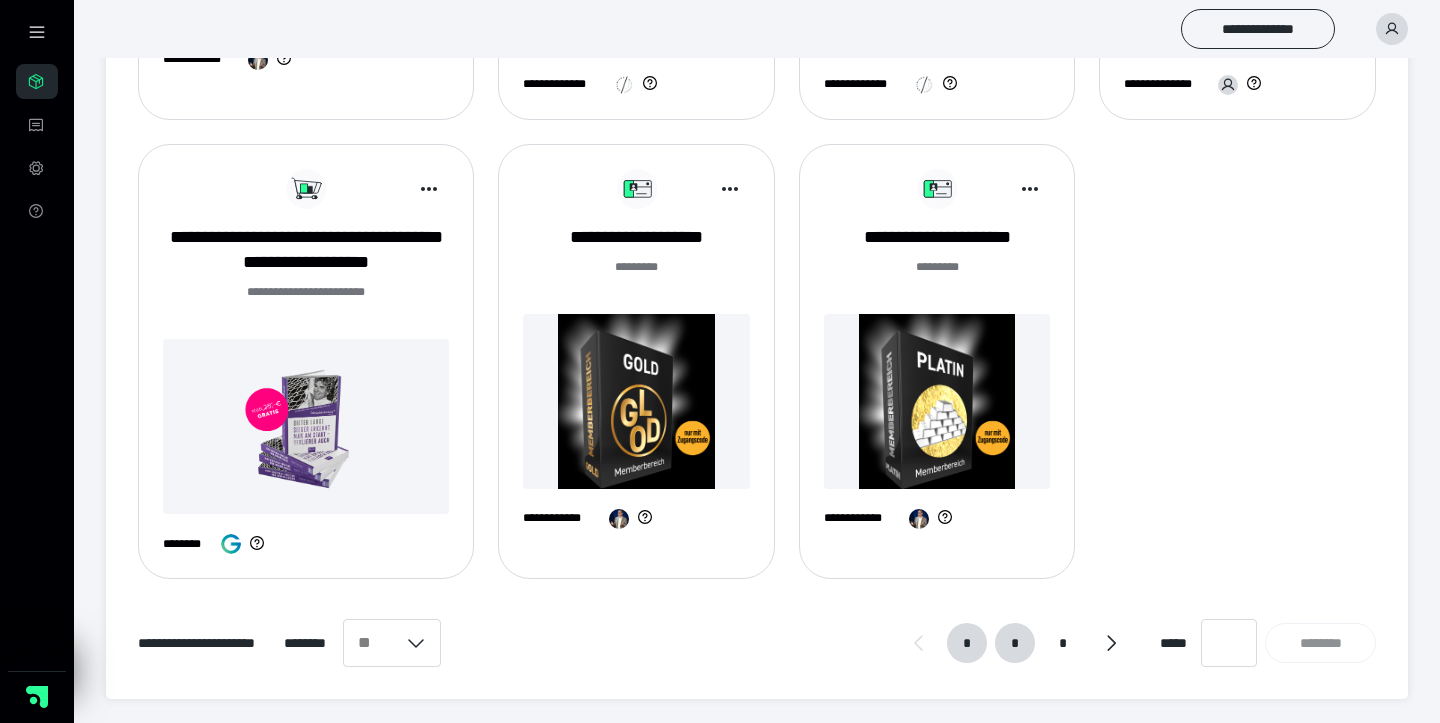 click on "*" at bounding box center (1015, 643) 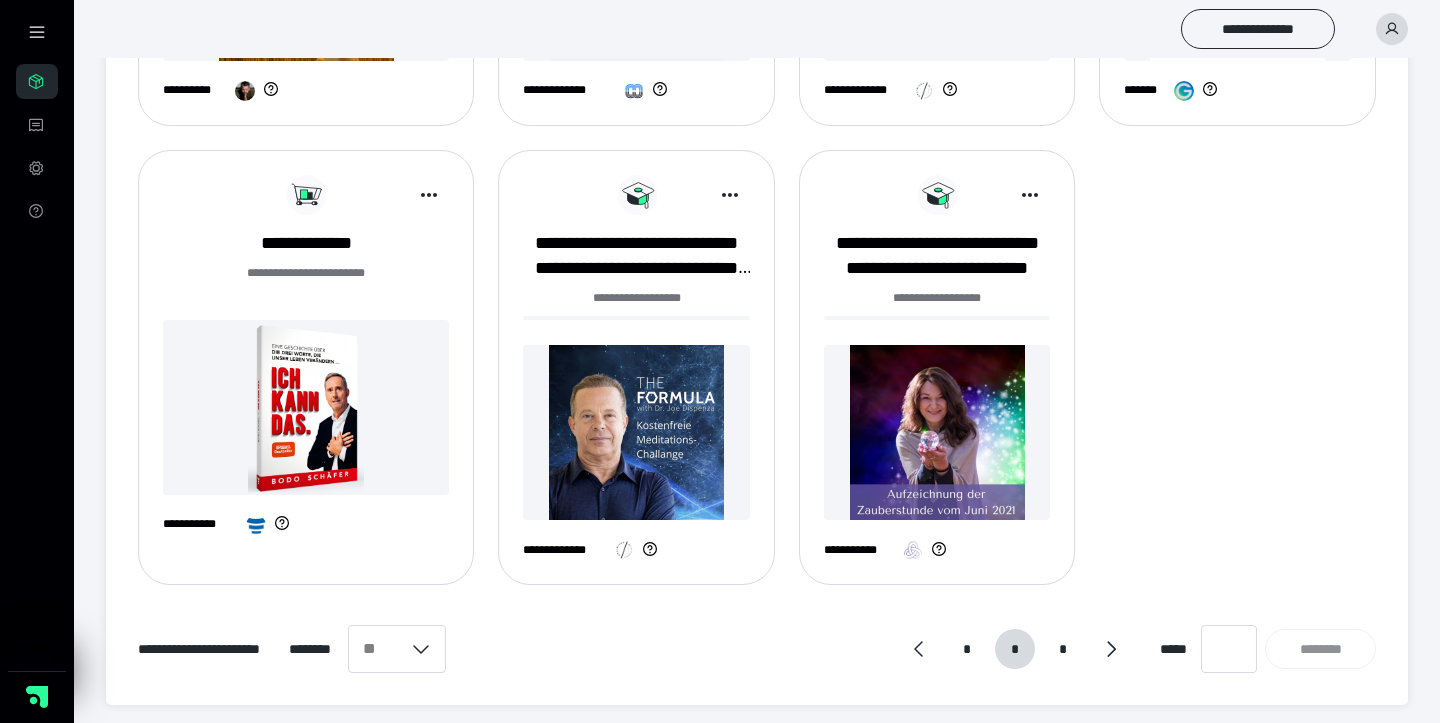 scroll, scrollTop: 1149, scrollLeft: 0, axis: vertical 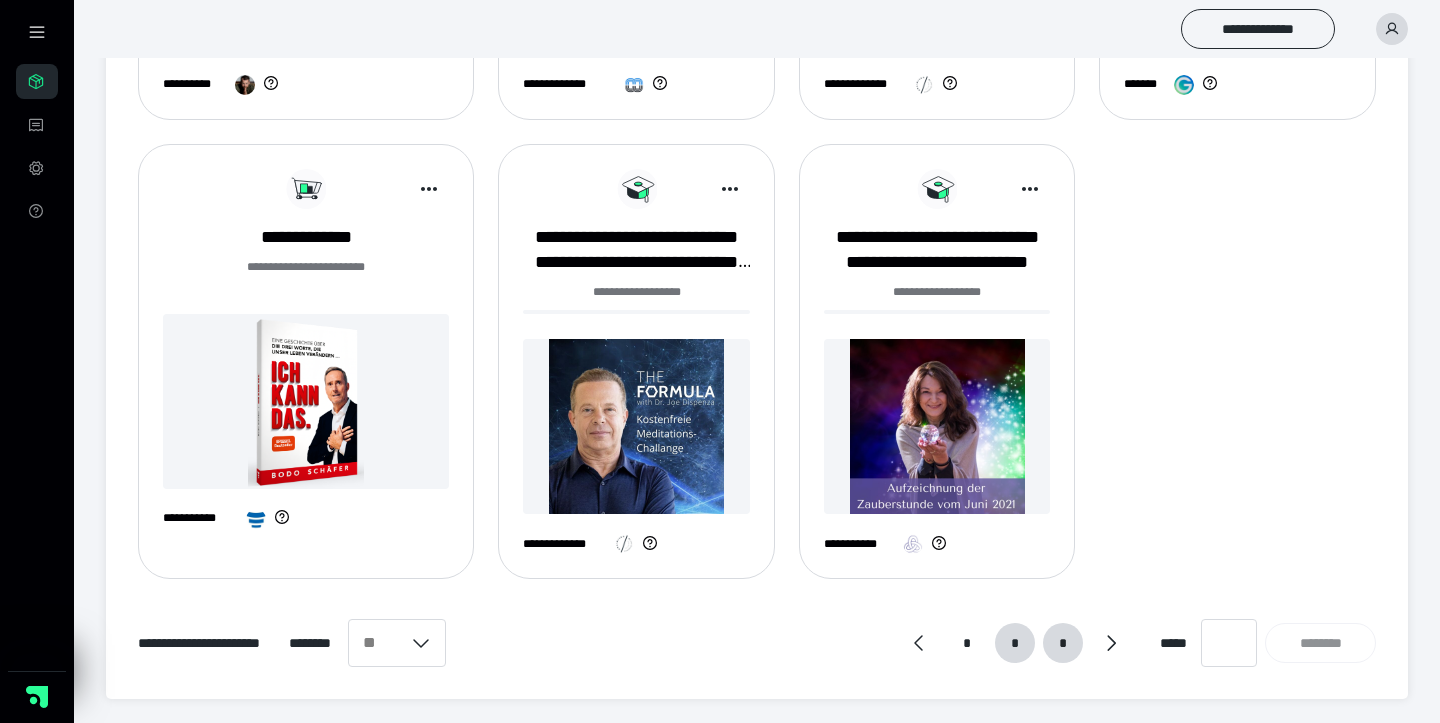 click on "*" at bounding box center (1062, 643) 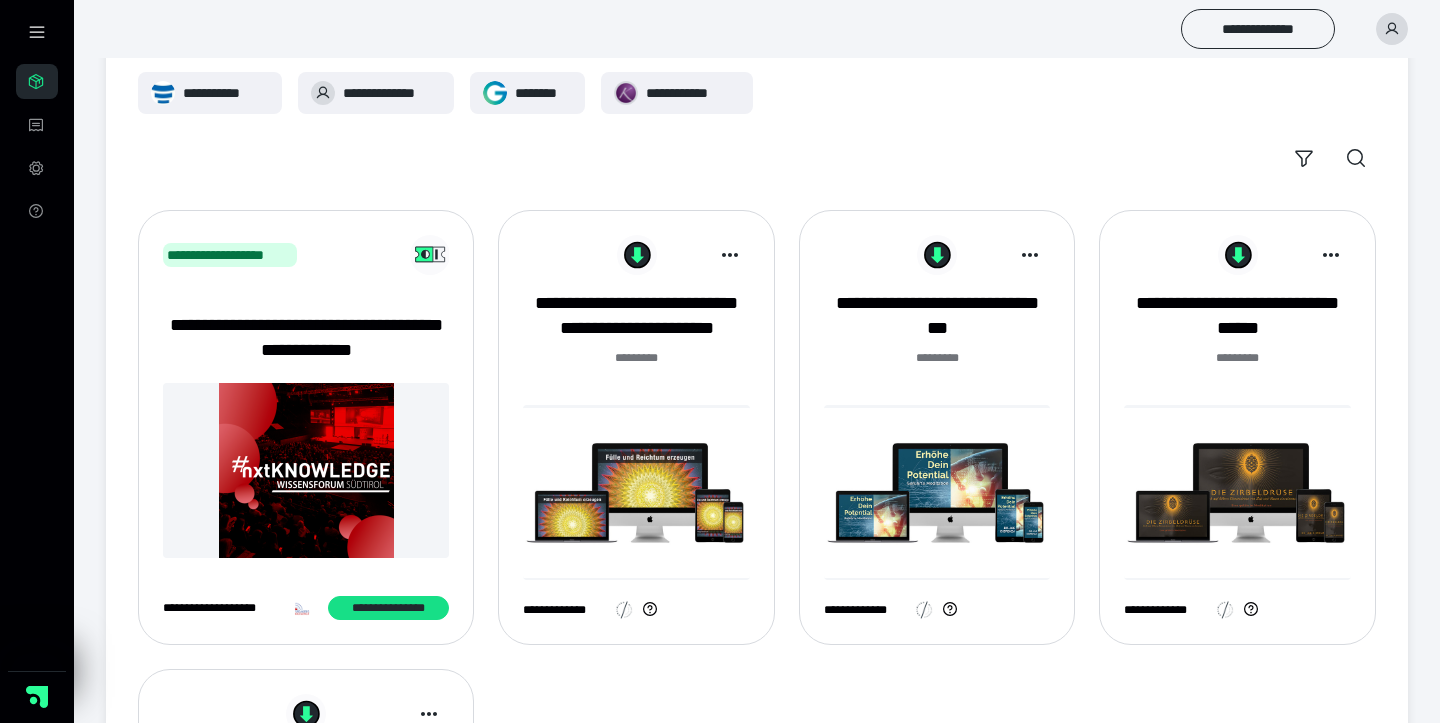 scroll, scrollTop: 170, scrollLeft: 0, axis: vertical 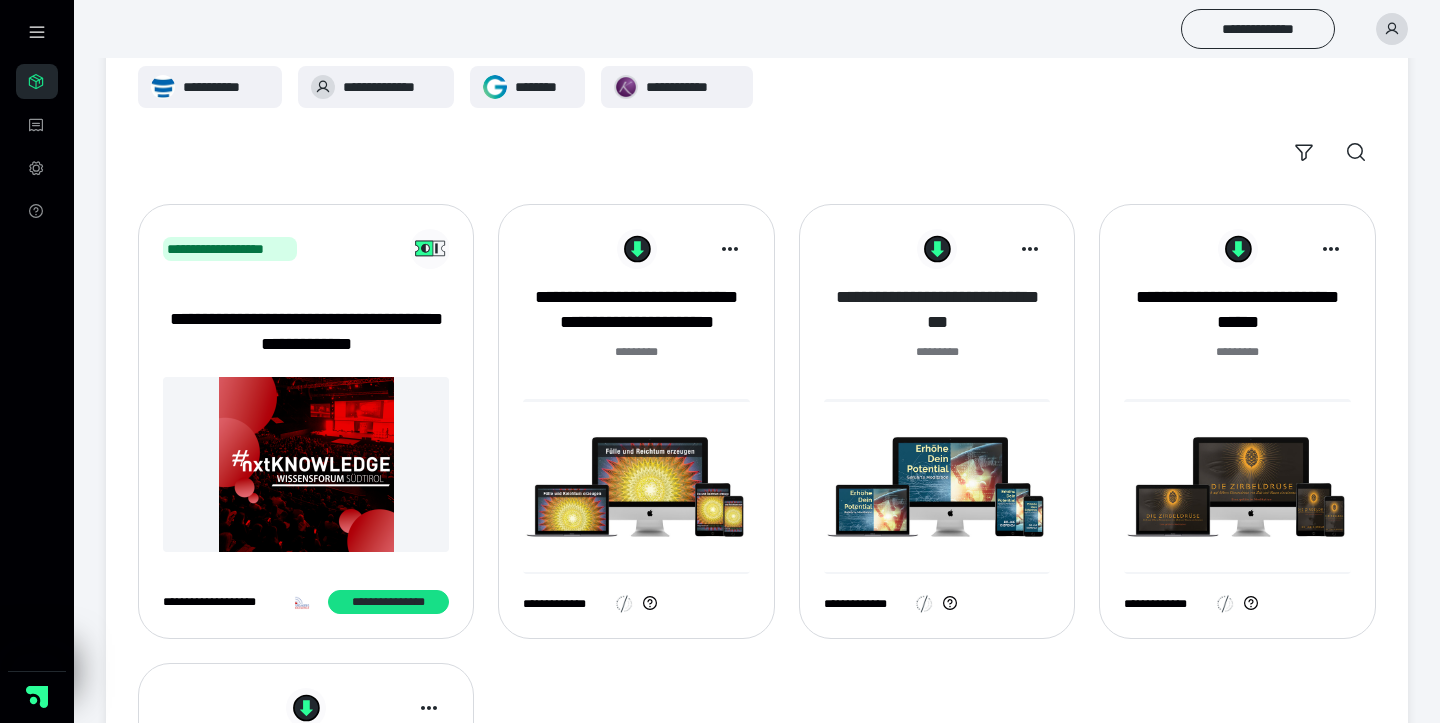 click on "**********" at bounding box center [937, 310] 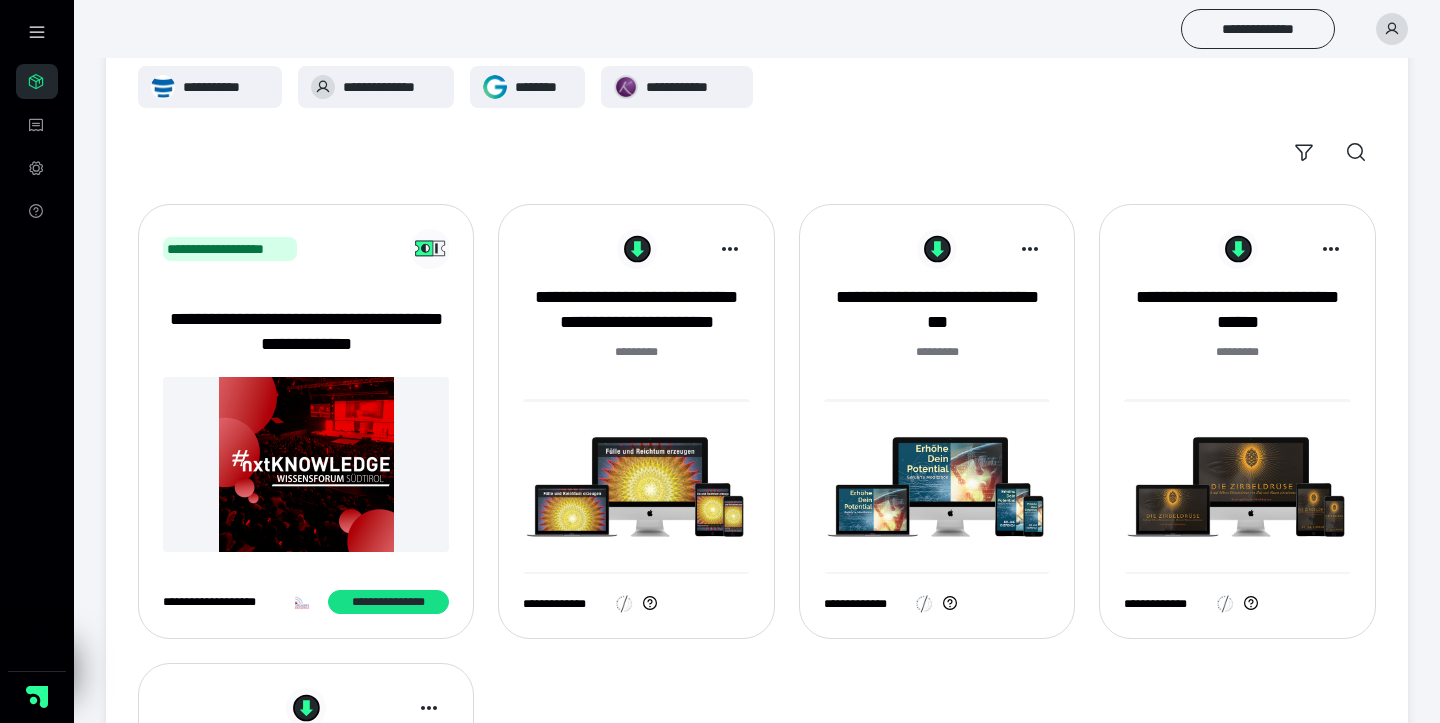 click on "**********" at bounding box center [937, 429] 